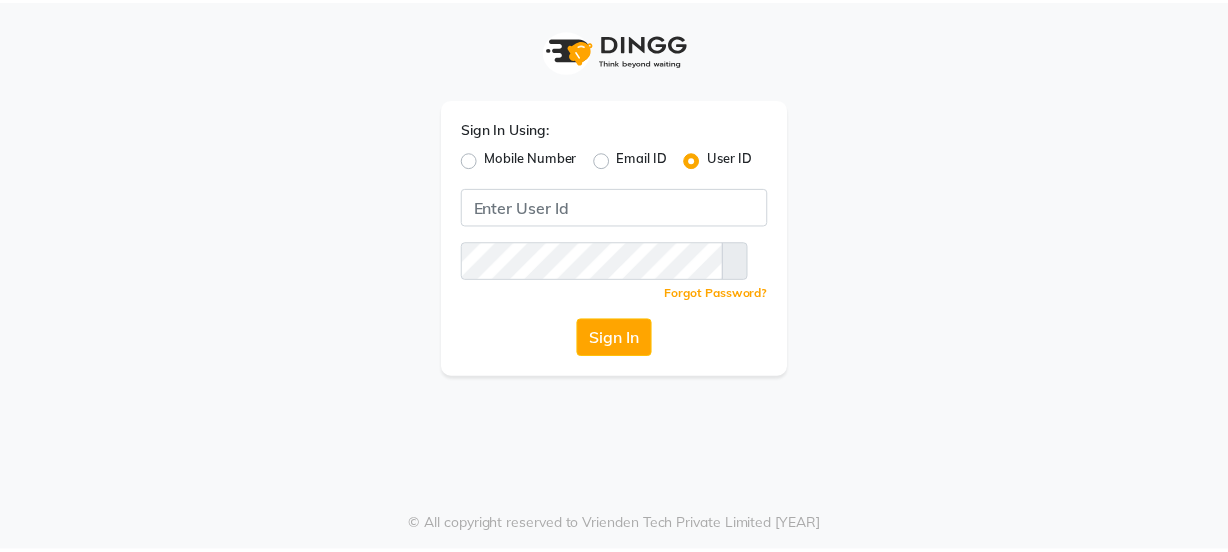 scroll, scrollTop: 0, scrollLeft: 0, axis: both 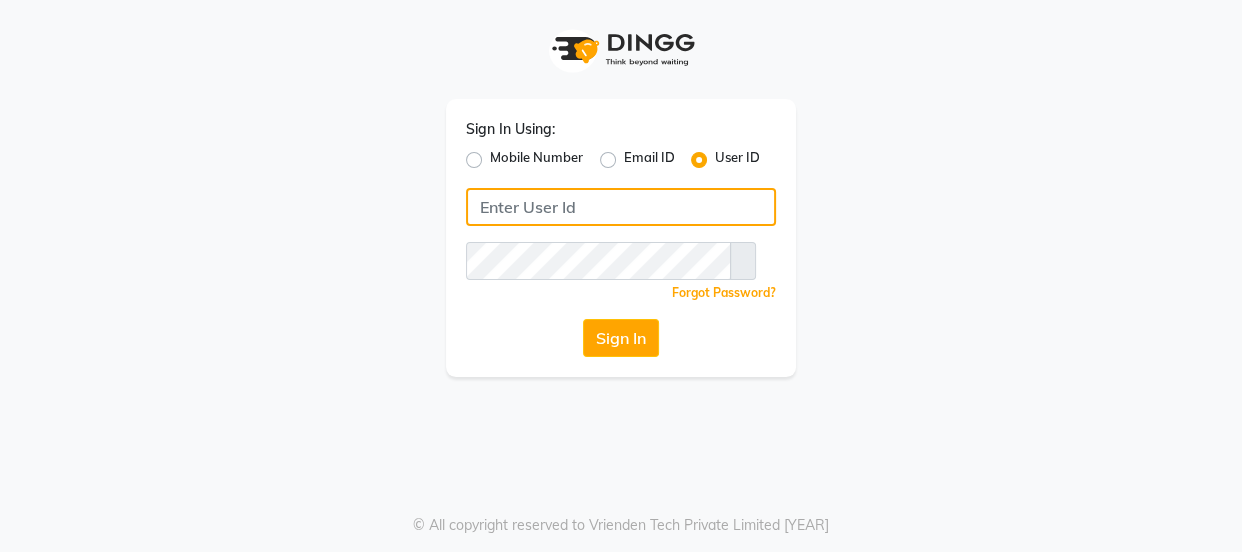 type on "[PHONE]" 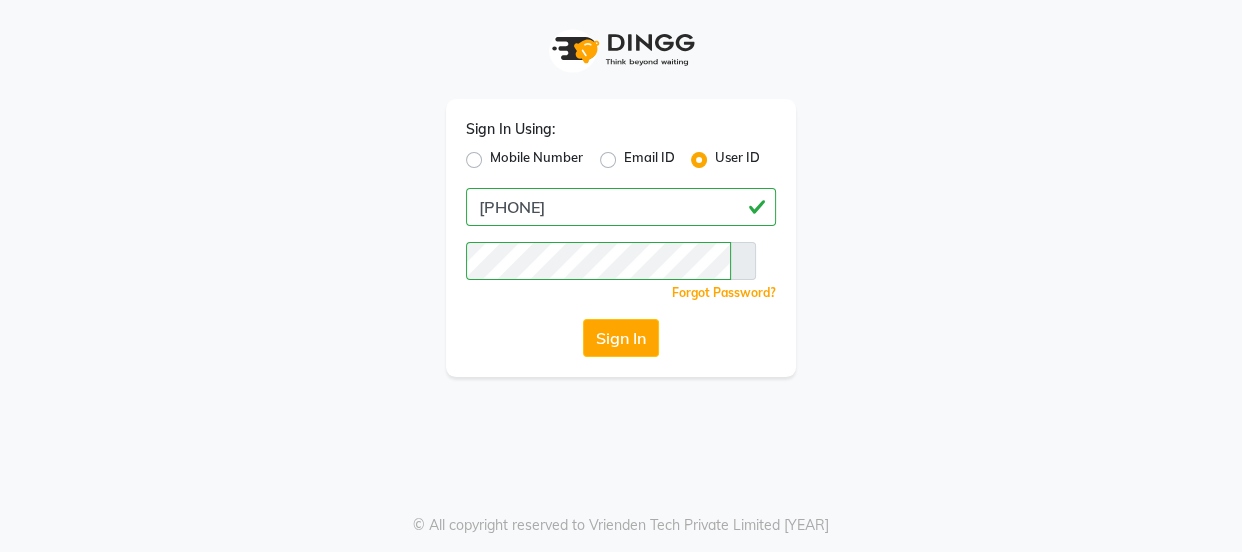 click on "Mobile Number" at bounding box center [536, 160] 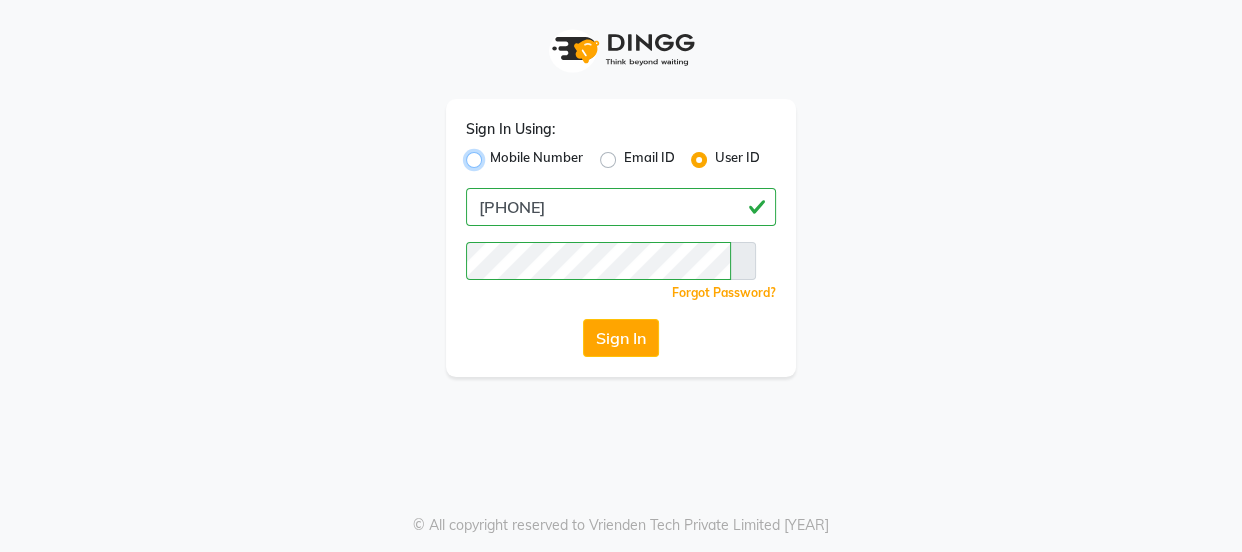 click on "Mobile Number" at bounding box center (496, 154) 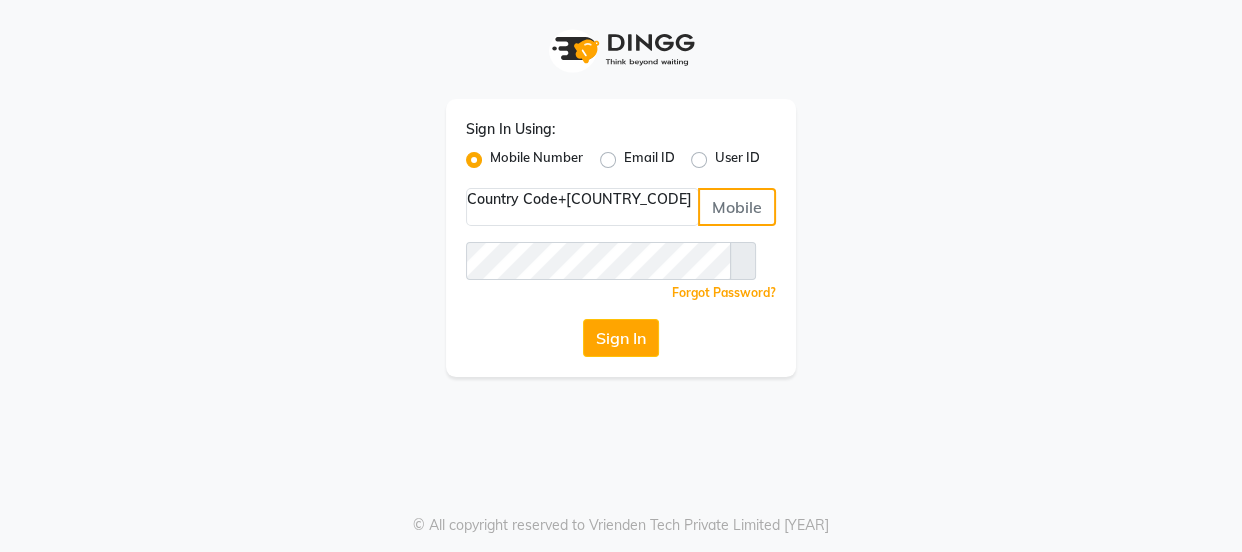 click at bounding box center [737, 207] 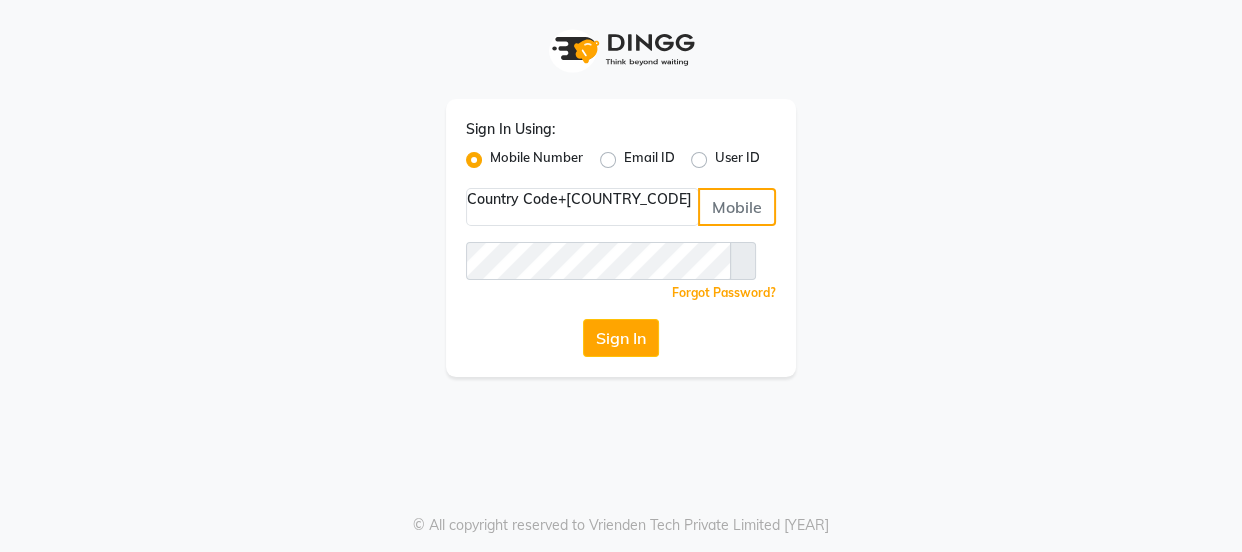 type on "[PHONE]" 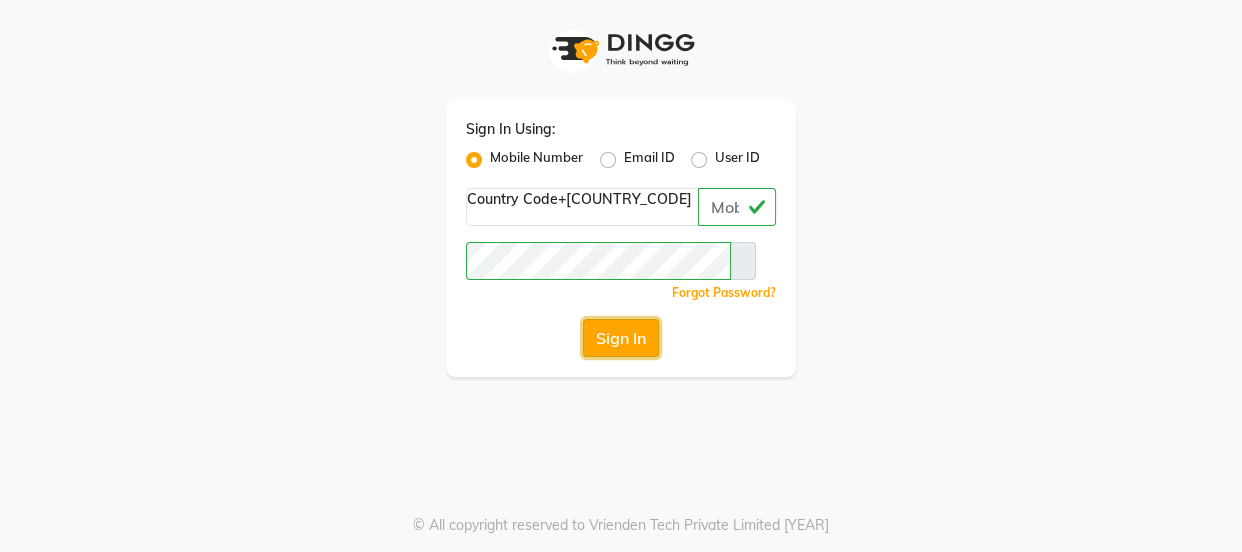 click on "Sign In" at bounding box center (621, 338) 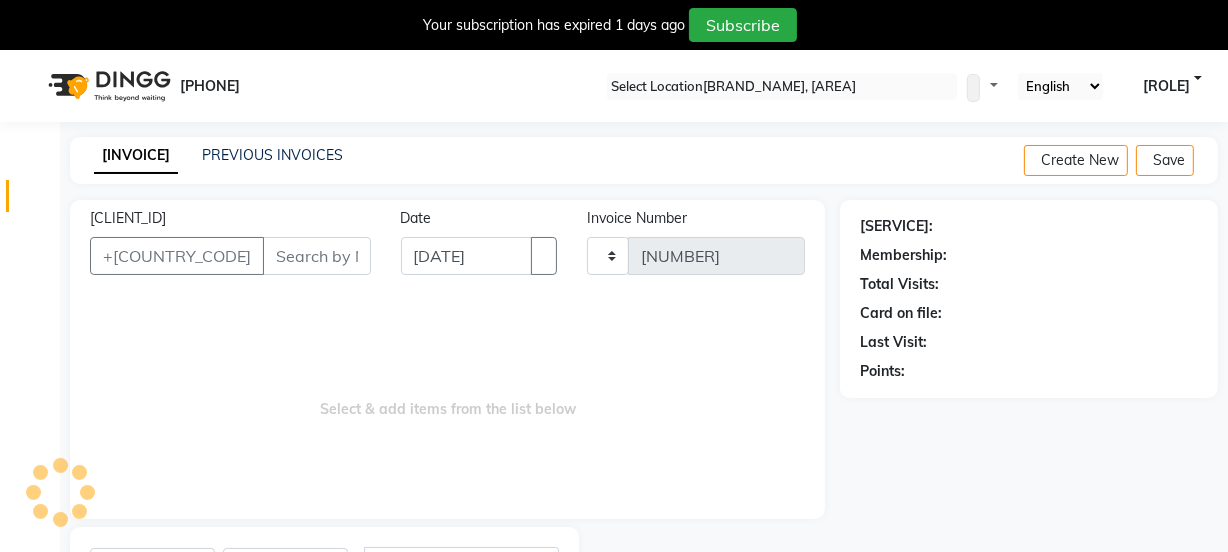 scroll, scrollTop: 18, scrollLeft: 0, axis: vertical 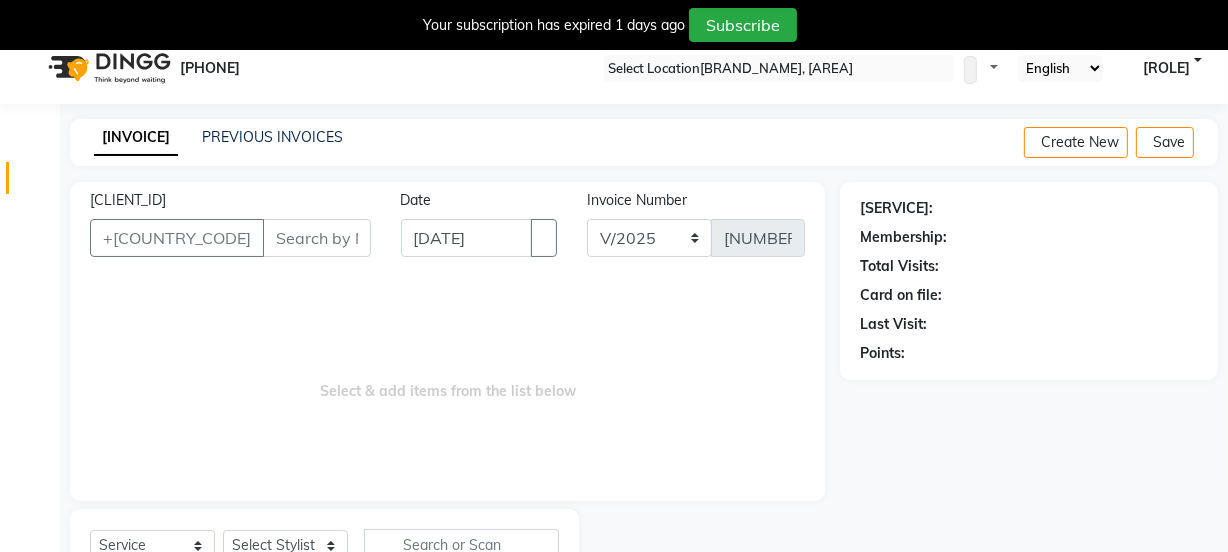 click on "[CLIENT_ID]" at bounding box center [317, 238] 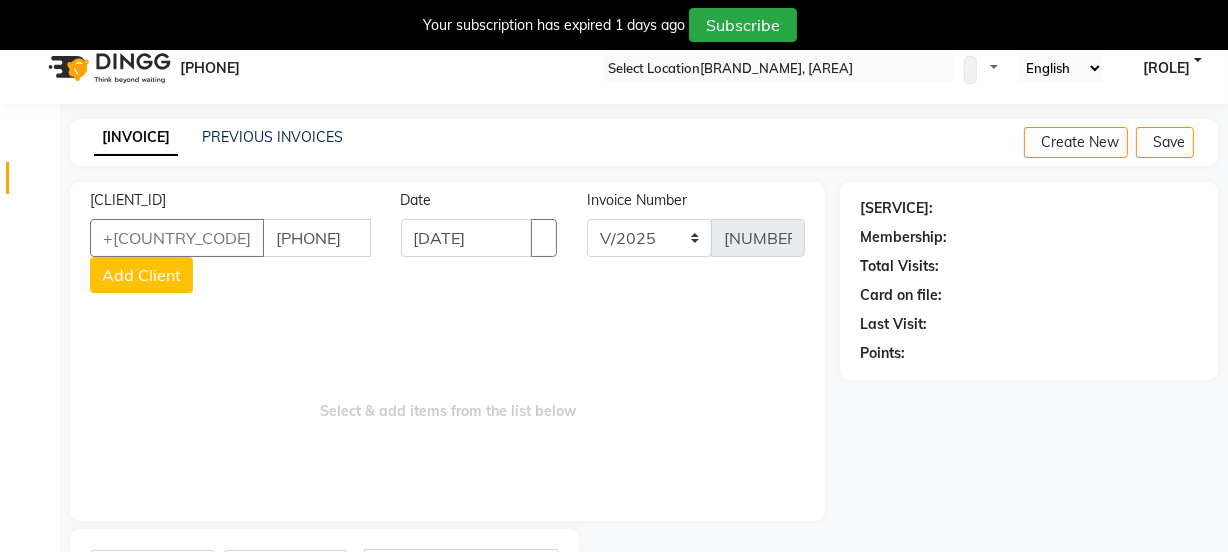 type on "[PHONE]" 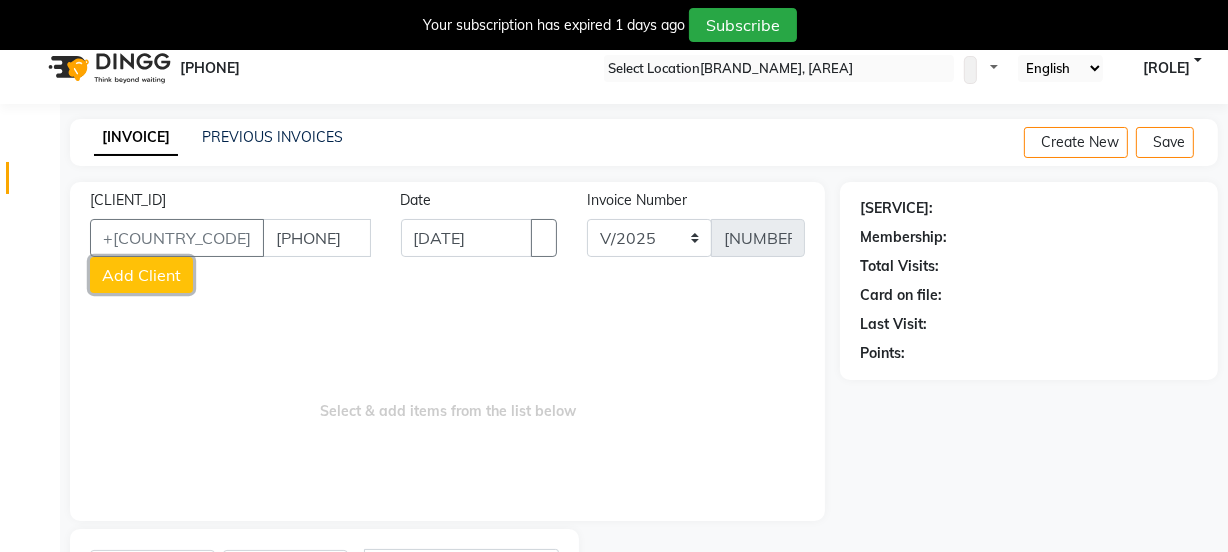 click on "Add Client" at bounding box center [141, 275] 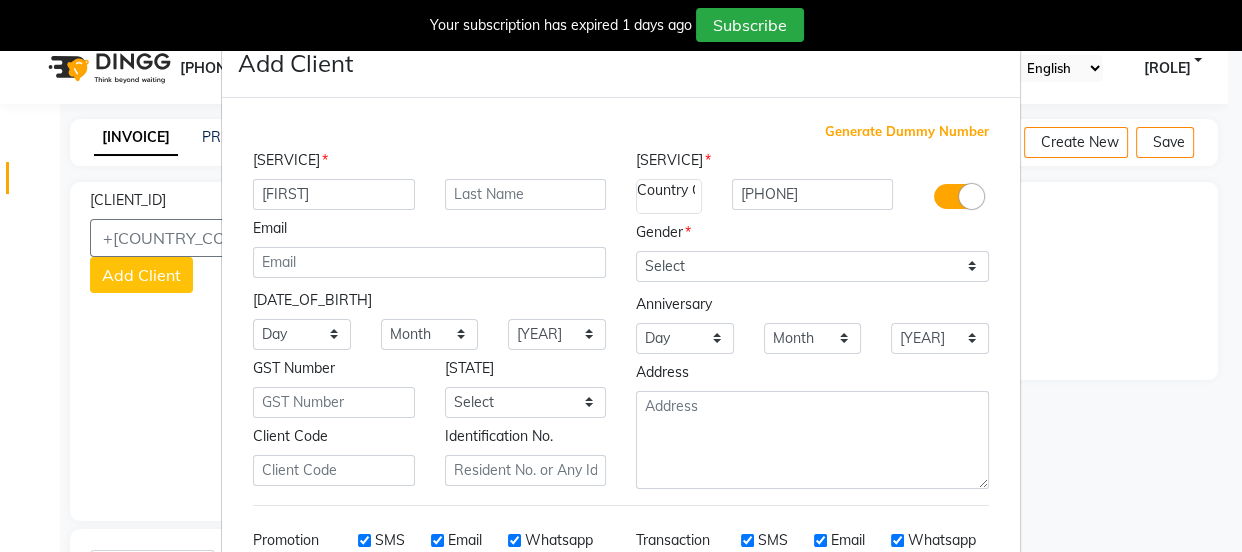 type on "[FIRST]" 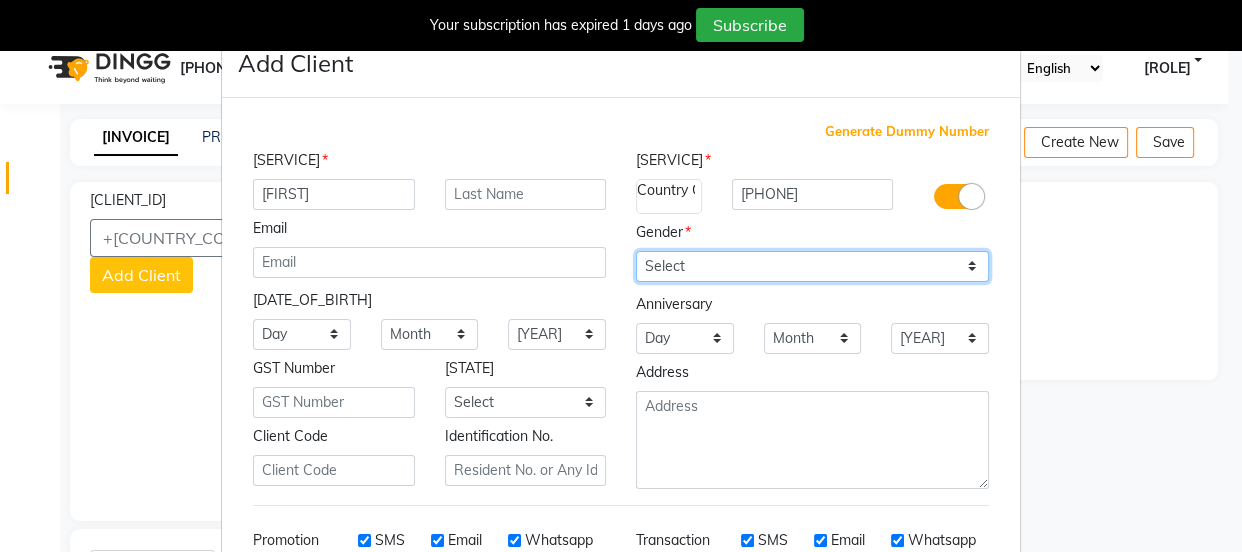 drag, startPoint x: 673, startPoint y: 251, endPoint x: 682, endPoint y: 274, distance: 24.698177 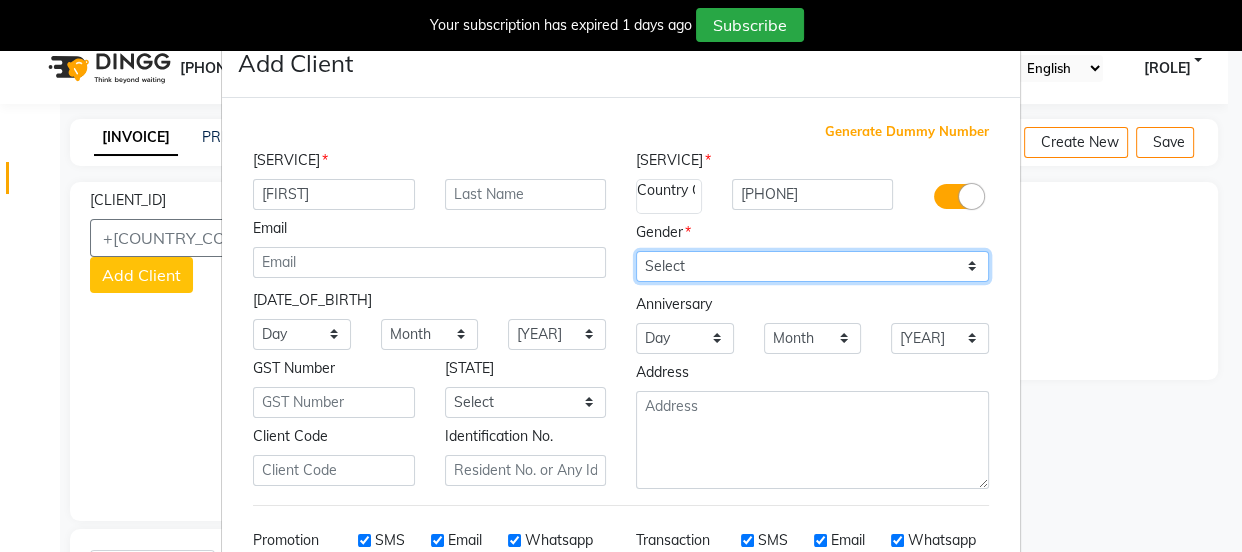 select on "male" 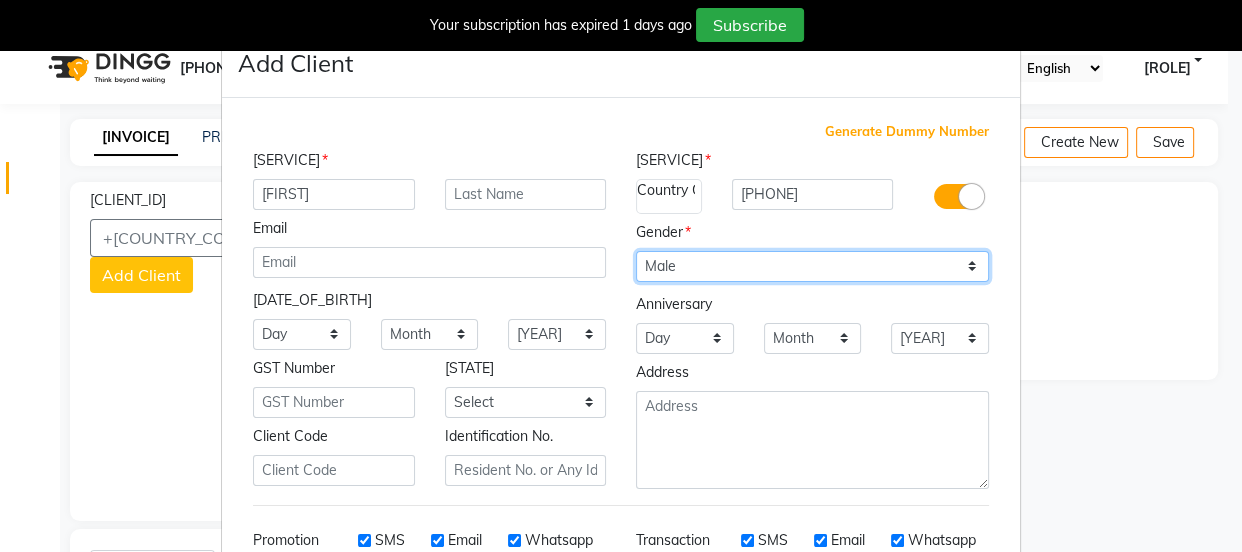click on "Select Male Female Other Prefer Not To Say" at bounding box center (812, 266) 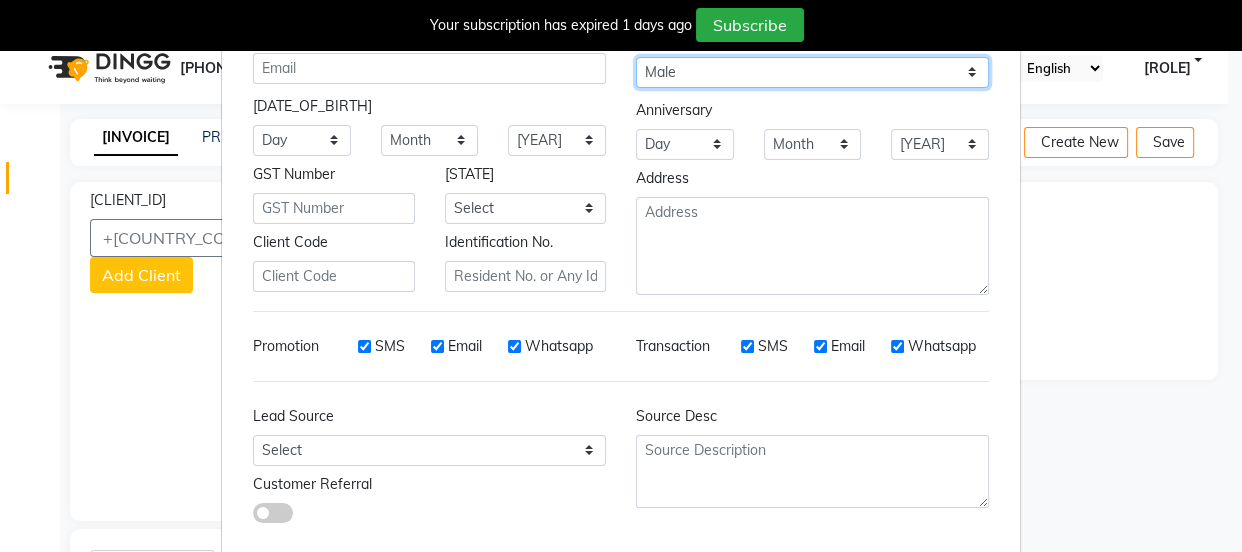scroll, scrollTop: 301, scrollLeft: 0, axis: vertical 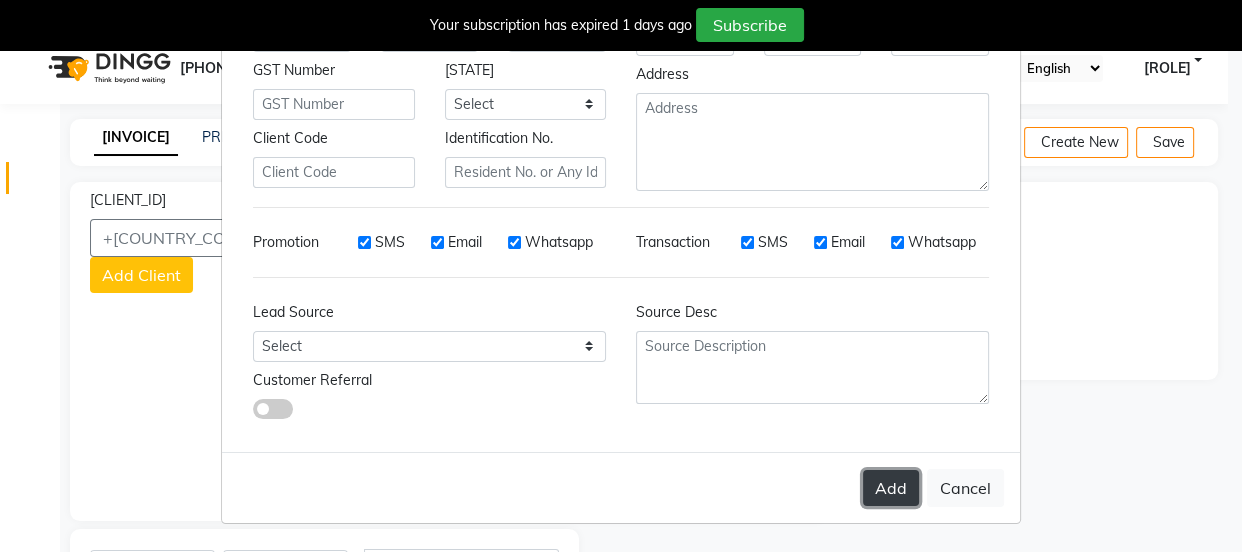click on "Add" at bounding box center (891, 488) 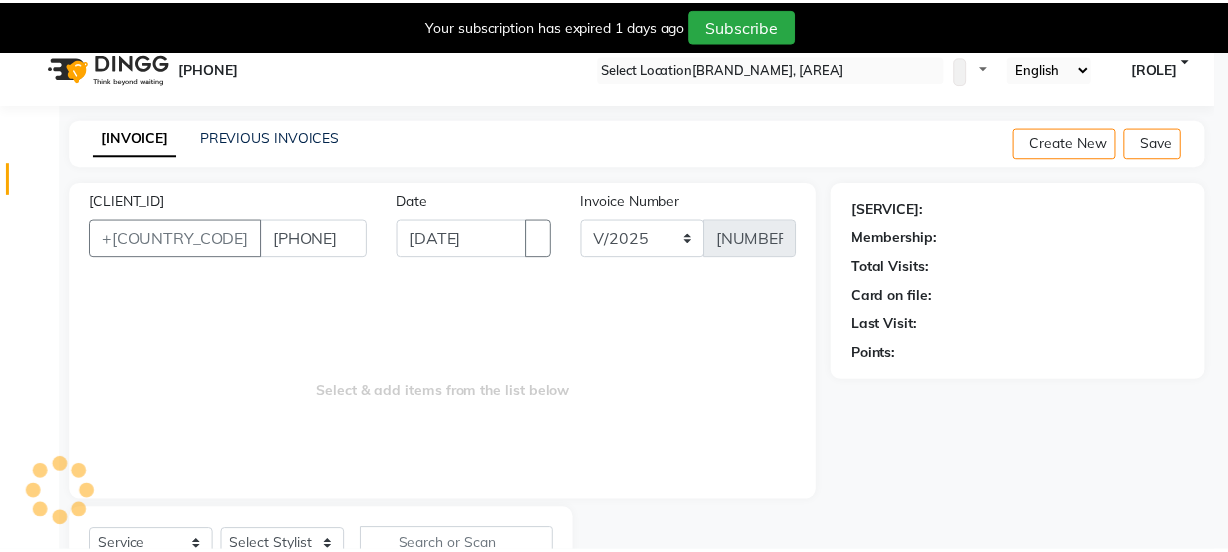 scroll, scrollTop: 0, scrollLeft: 0, axis: both 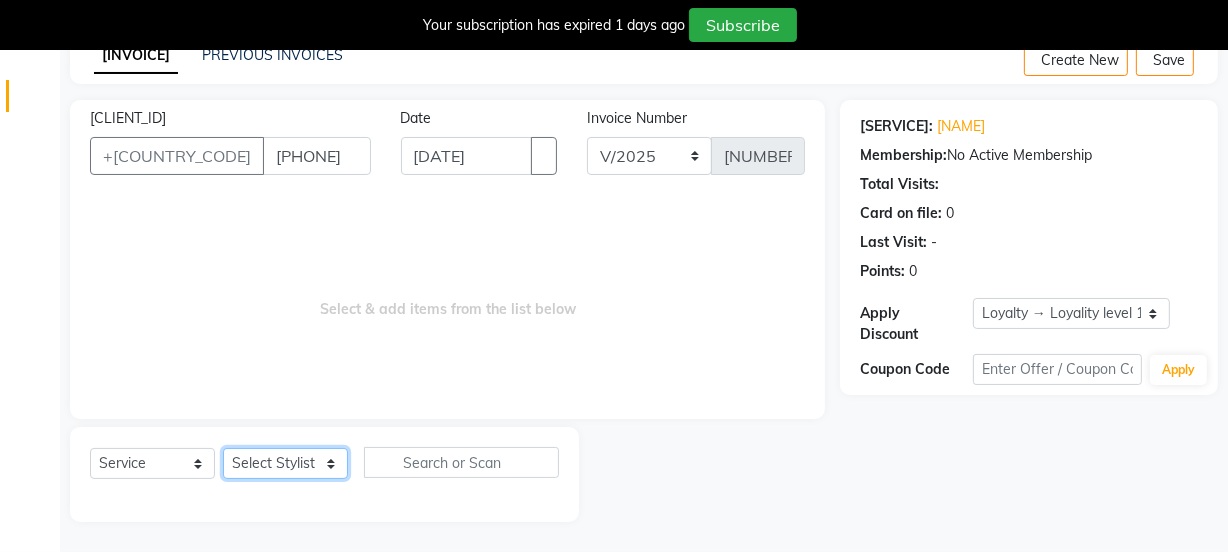 click on "Select Stylist [FIRST] [LAST] [ROLE] [FIRST] [FIRST] [FIRST] [ROLE] [FIRST] [FIRST] [FIRST] [FIRST] [FIRST]" at bounding box center (285, 463) 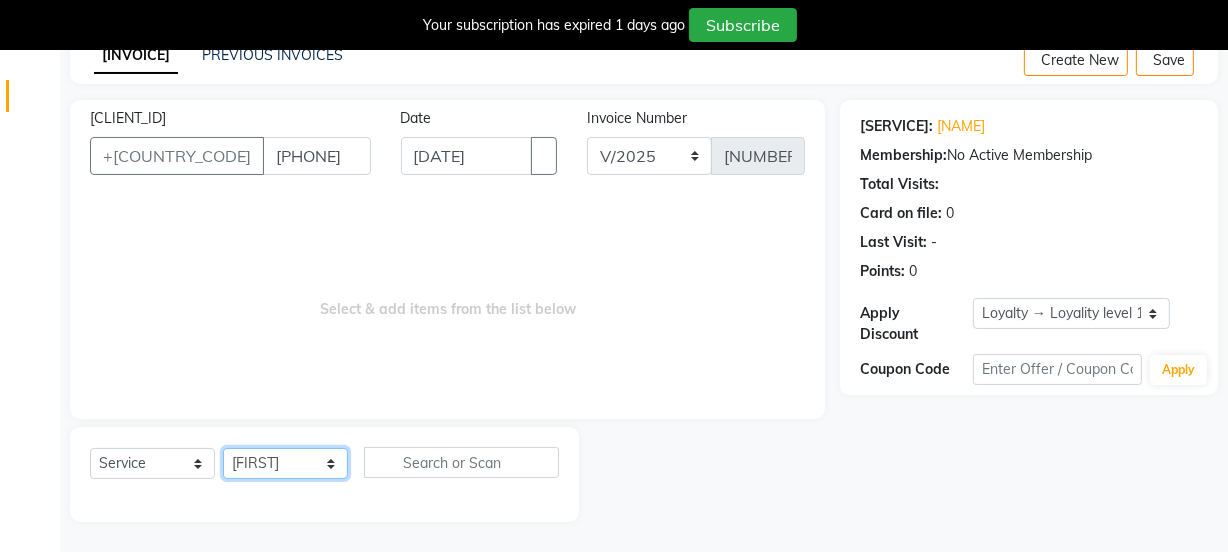 click on "Select Stylist [FIRST] [LAST] [ROLE] [FIRST] [FIRST] [FIRST] [ROLE] [FIRST] [FIRST] [FIRST] [FIRST] [FIRST]" at bounding box center (285, 463) 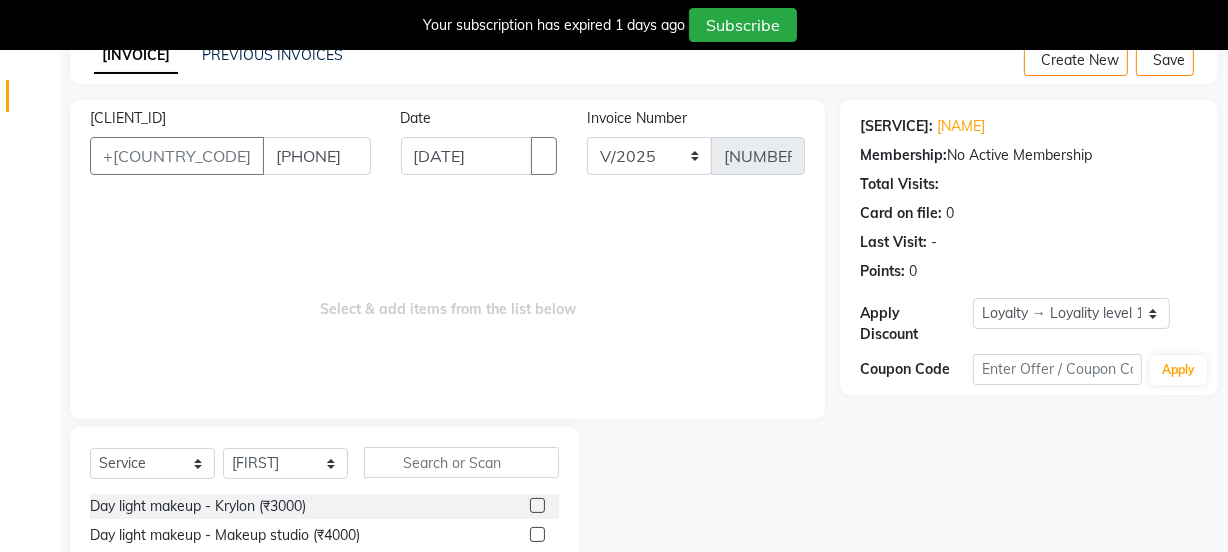 click on "Select Service Product Membership Package Voucher Prepaid Gift Card Select Stylist [FIRST] [FIRST] [FIRST] [FIRST] [FIRST] [FIRST] [FIRST] [FIRST] [FIRST] [FIRST] [FIRST] [FIRST] Day light makeup - Krylon (₹3000) Day light makeup - Makeup studio (₹4000) Day light makeup - Air brush (₹5000) Frount trimming (₹200) NANO (₹6000) Schwarzkopf root touch (₹1200) Full Arms Bleach (₹500) Bubble gum pedicure (₹1200) Wella bleach (₹700) FACE SCRUB (₹200) EYELESH (₹500) KANPEKI (₹3000) TANINO BOTOX (₹7000) BUBBLE GUM MANICURE (₹1500) TMT MASK (₹8001) MOROCCO SEREM (₹1800) LOREAL GLOBLE COLOUR (₹3000) BACK RICA WAX (₹600) NAIL CUT (₹100) PROTIN SPA G (₹1500) FOOT MASSAGE (₹300) STOMACH WAX (₹200) BACK TRIMMING (₹150) TWACHA FACIAL (₹1500) MACADAMIA SPA (₹3000) FULL BODY TRIMMING (₹100) THREADING MALE (₹100) BLUETOX (₹6000) lower lips (₹30) NOSE WAX (₹50) CHIN WAX (₹50) UNDER ARMS TRIMMING (₹50) ELBOWS (₹100) pack (₹200)" at bounding box center [324, 574] 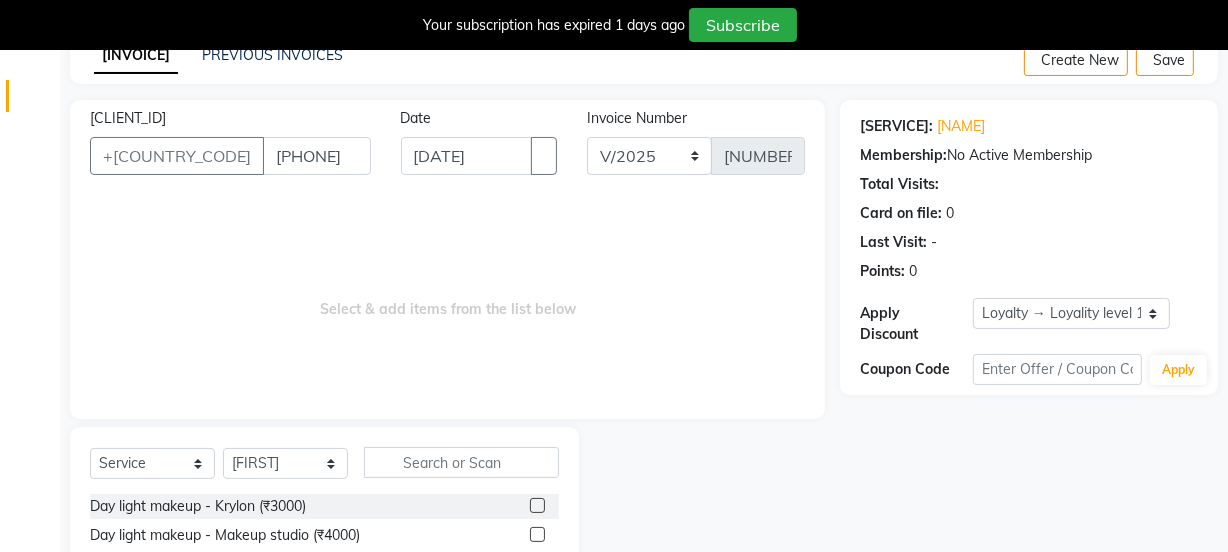 click on "Select Service Product Membership Package Voucher Prepaid Gift Card Select Stylist [FIRST] [FIRST] [FIRST] [FIRST] [FIRST] [FIRST] [FIRST] [FIRST] [FIRST] [FIRST] [FIRST] [FIRST]" at bounding box center [324, 470] 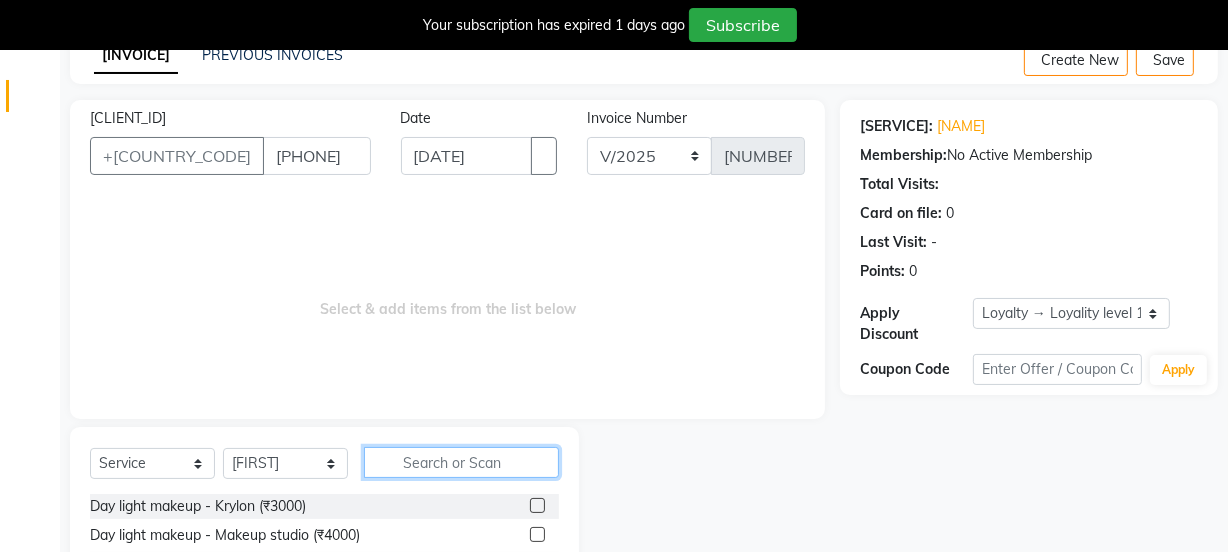 click at bounding box center (461, 462) 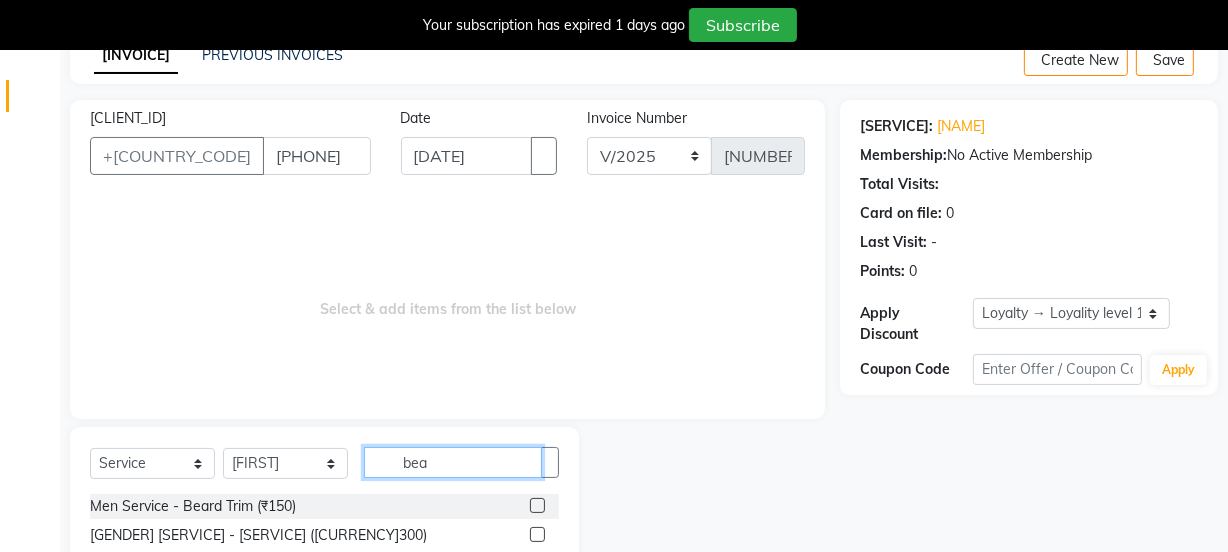 type on "bea" 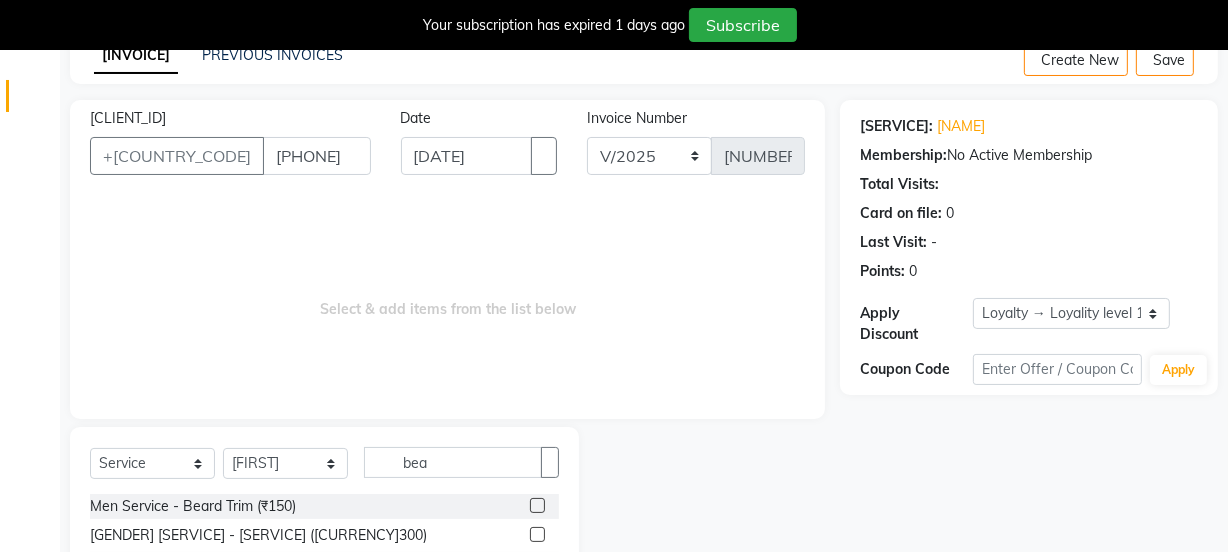 click at bounding box center [537, 505] 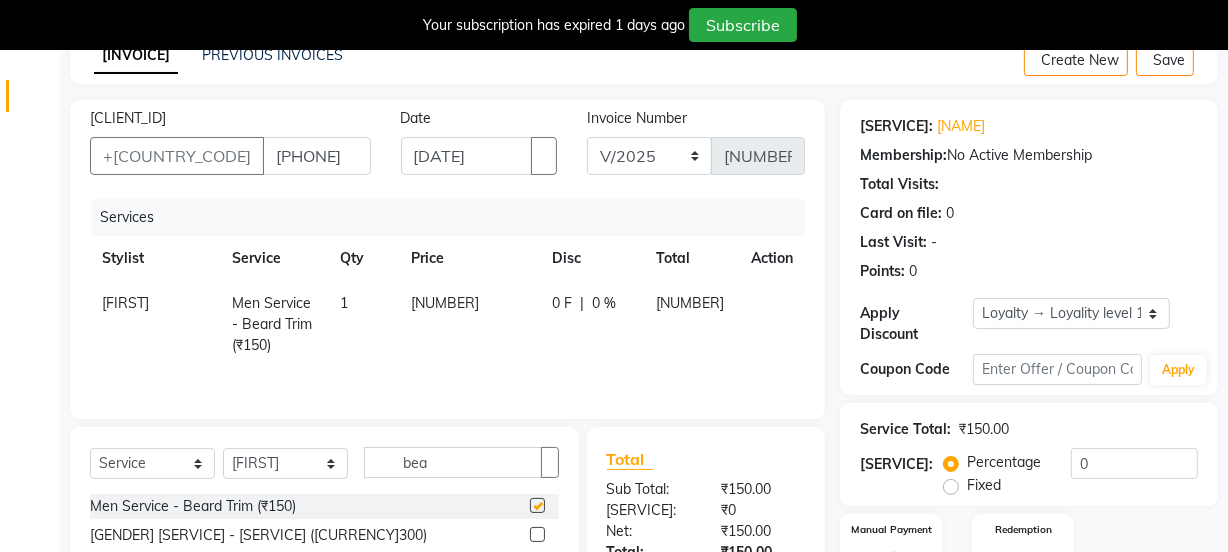 click on "Client +[COUNTRY_CODE] [PHONE] Date [DATE] Invoice Number V/[YEAR] V/[YEAR]-[YEAR] [INVOICE_NUMBER] Services Stylist Service Qty Price Disc Total Action SUNNY Men Service - Beard Trim (₹150) 1 150 0 F | 0 % 150" at bounding box center (447, 259) 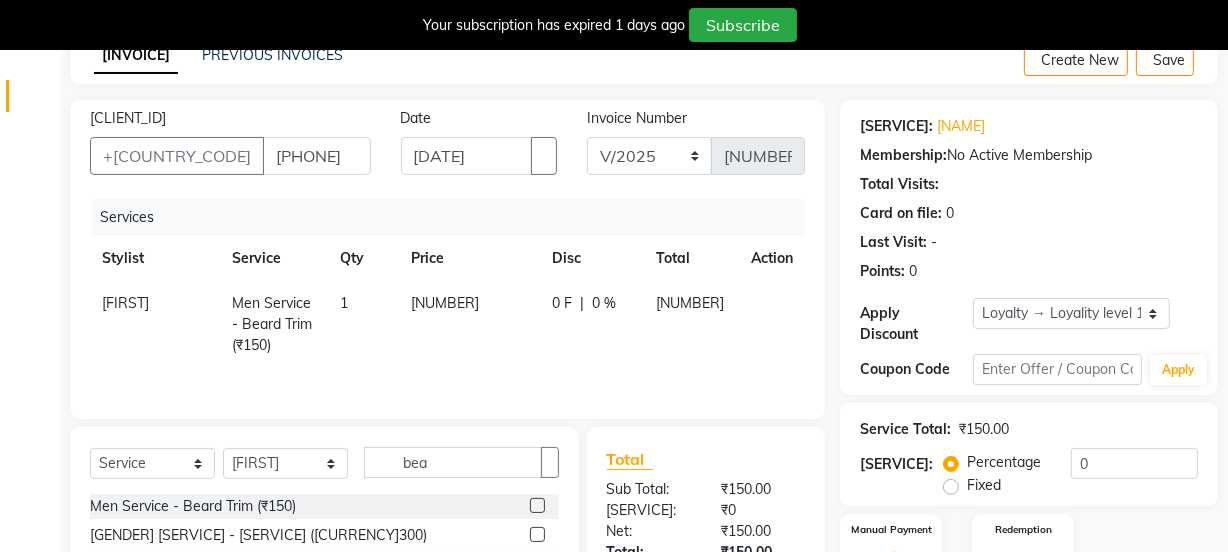 click on "[NUMBER]" at bounding box center (469, 324) 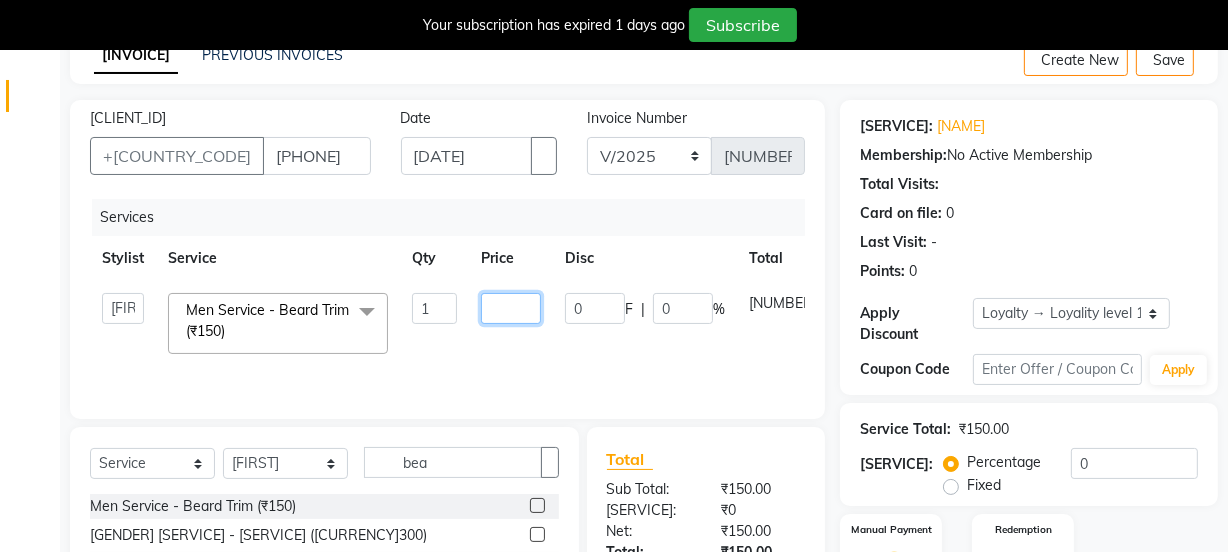 drag, startPoint x: 500, startPoint y: 310, endPoint x: 443, endPoint y: 301, distance: 57.706154 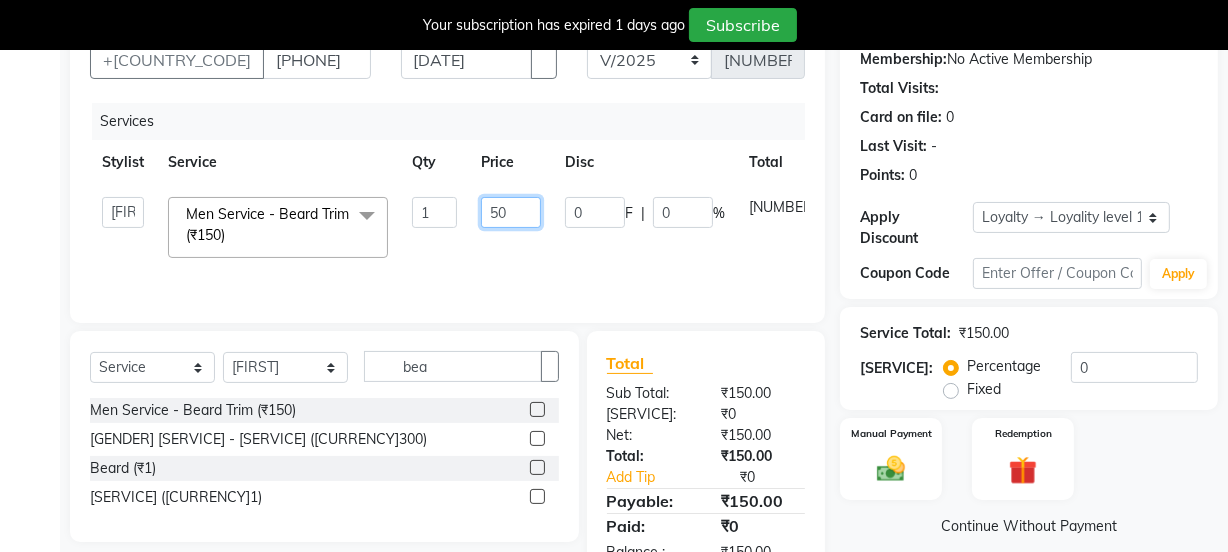 scroll, scrollTop: 256, scrollLeft: 0, axis: vertical 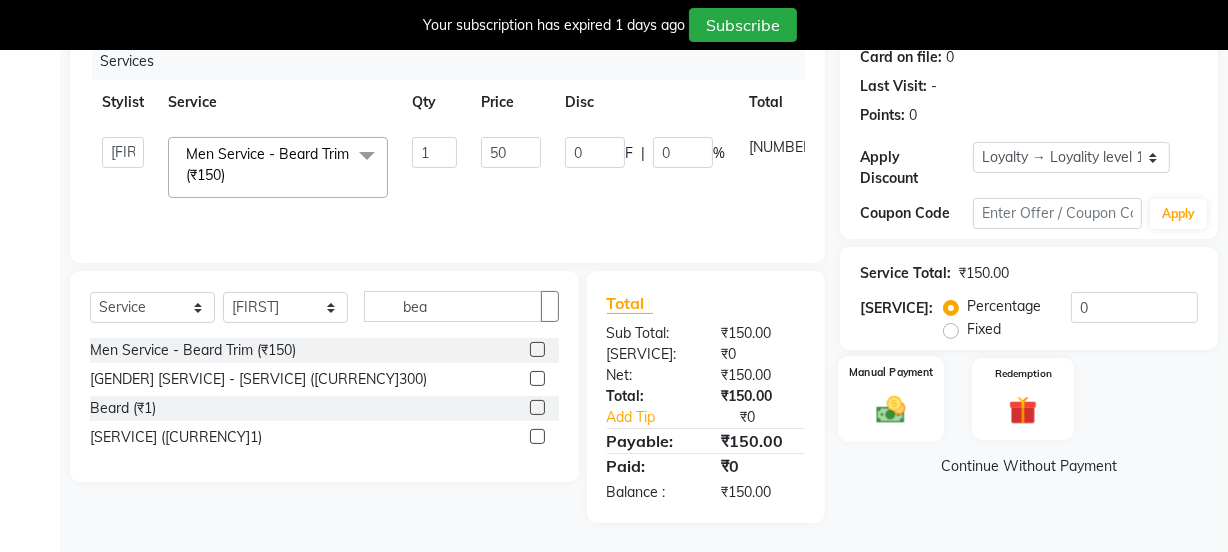 click on "Manual Payment" at bounding box center (891, 399) 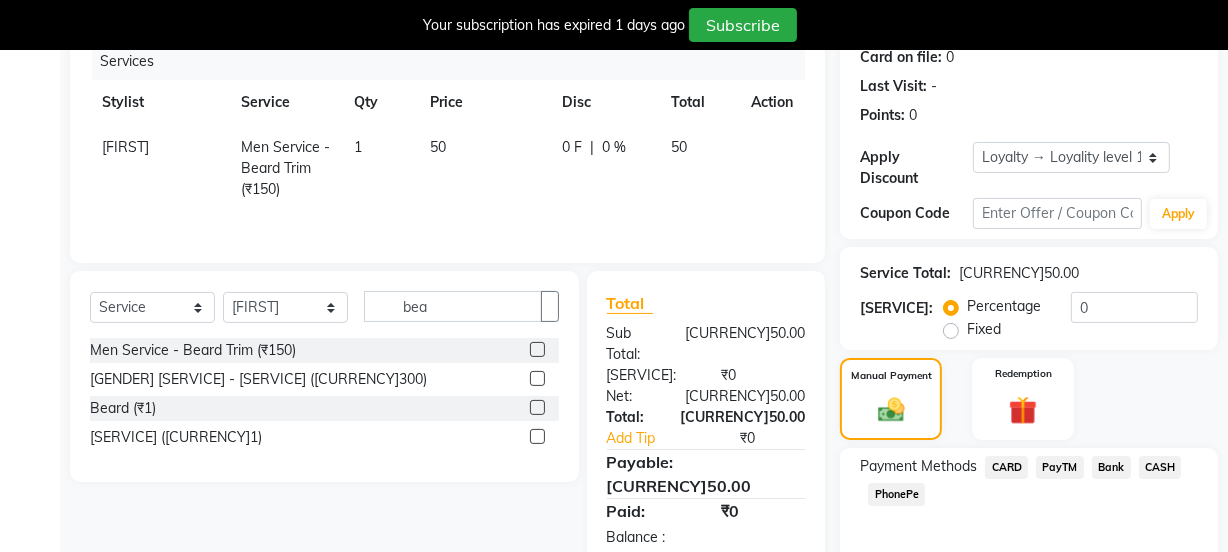 click on "CASH" at bounding box center [1006, 467] 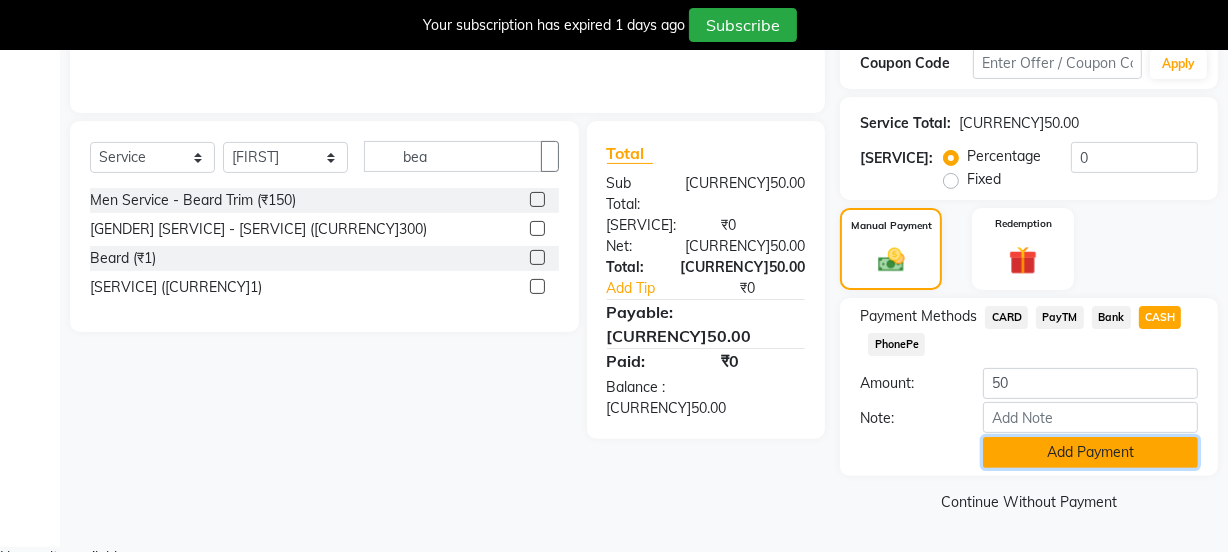 click on "Add Payment" at bounding box center (1090, 452) 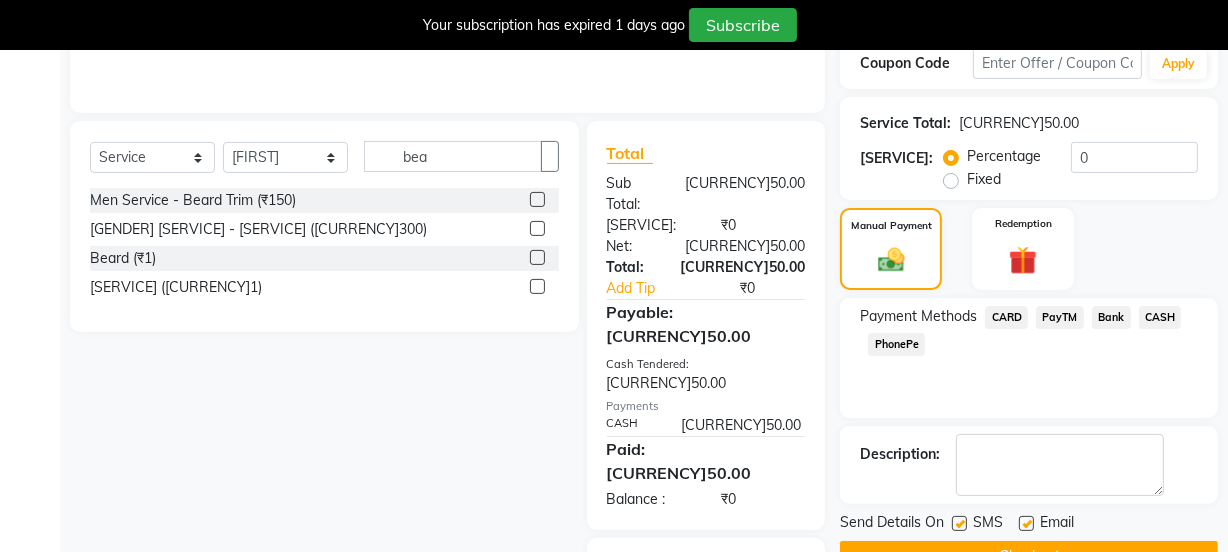 scroll, scrollTop: 467, scrollLeft: 0, axis: vertical 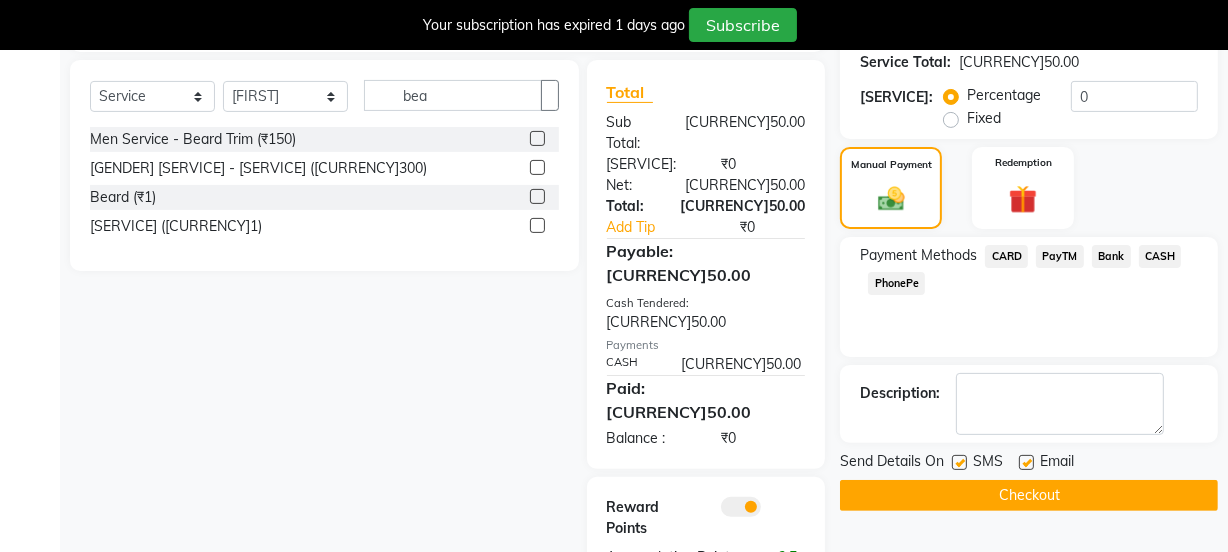 click at bounding box center (1026, 462) 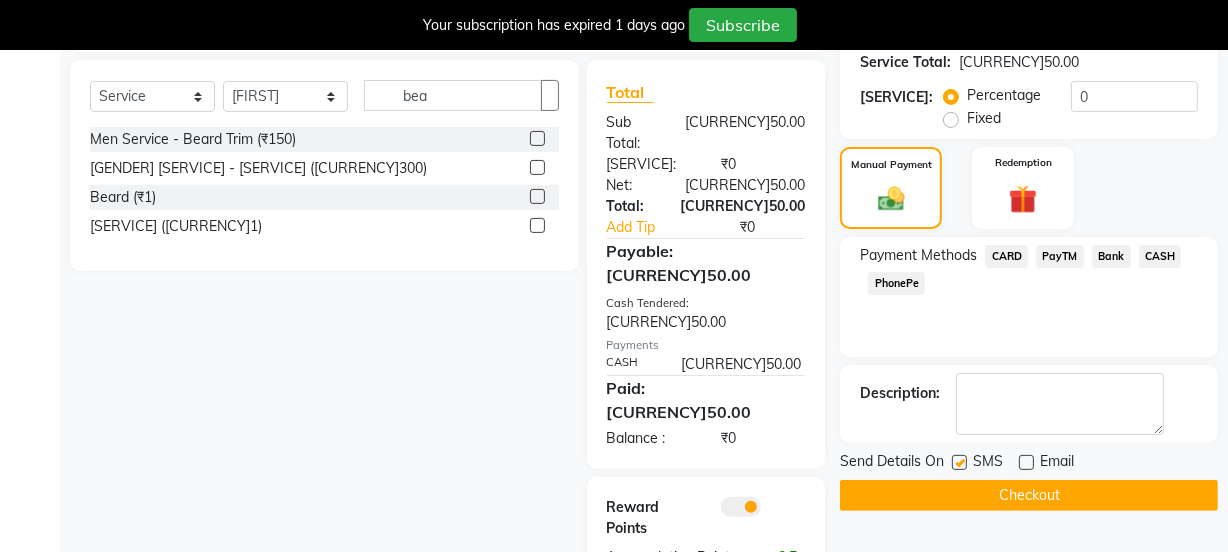 click at bounding box center [959, 462] 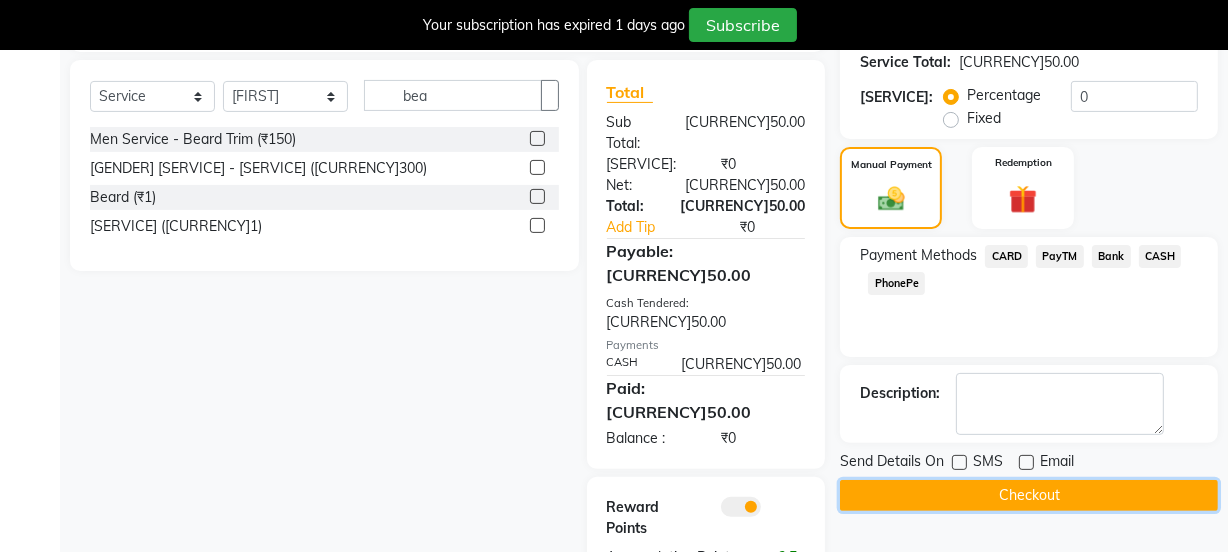 click on "Checkout" at bounding box center (1029, 495) 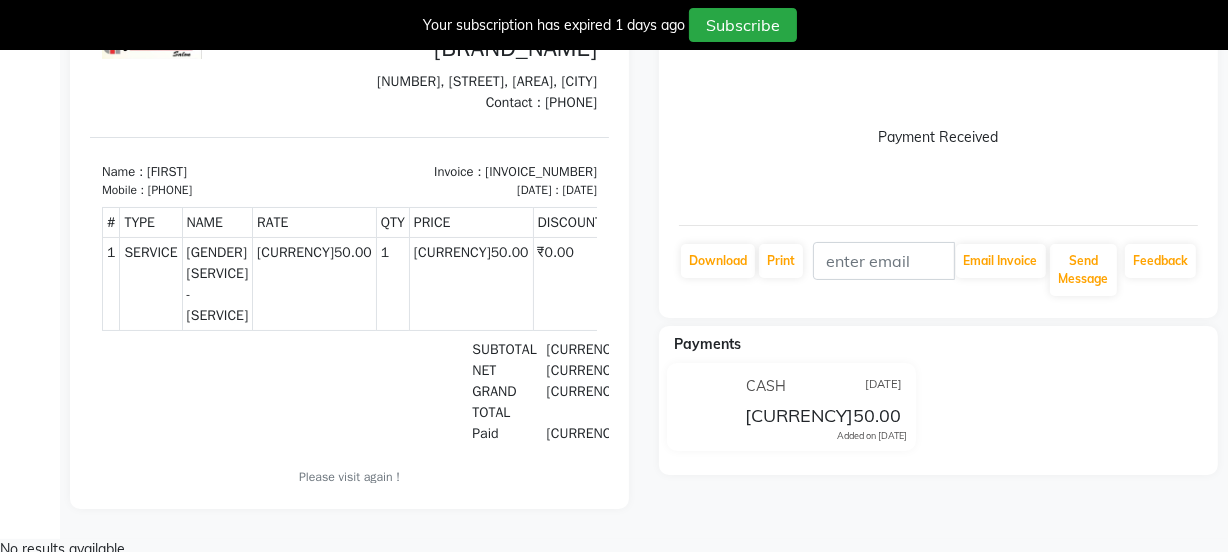 scroll, scrollTop: 0, scrollLeft: 0, axis: both 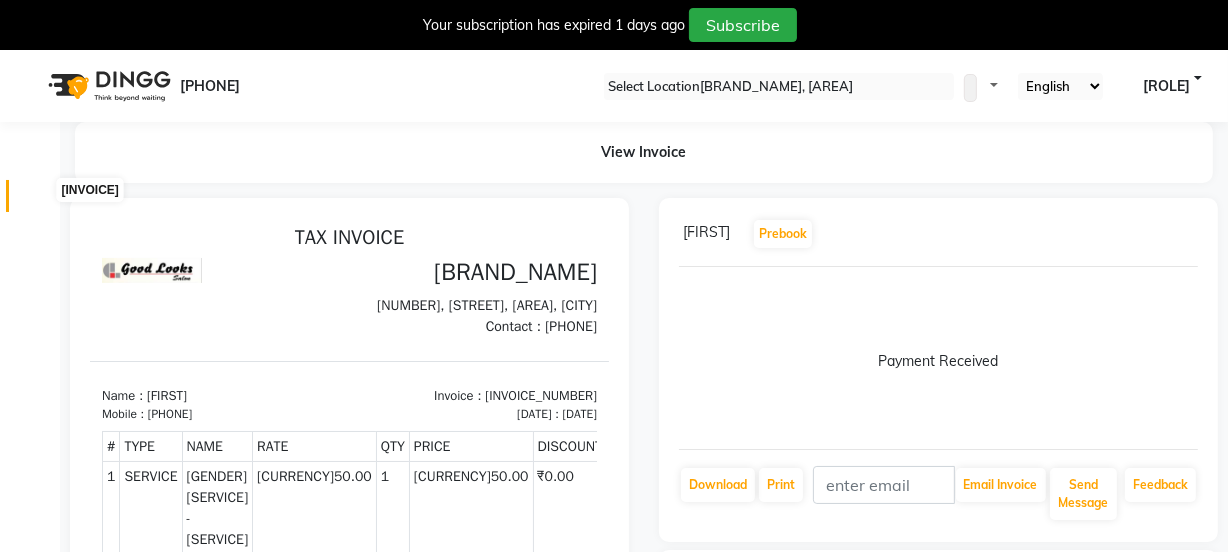 click at bounding box center [37, 201] 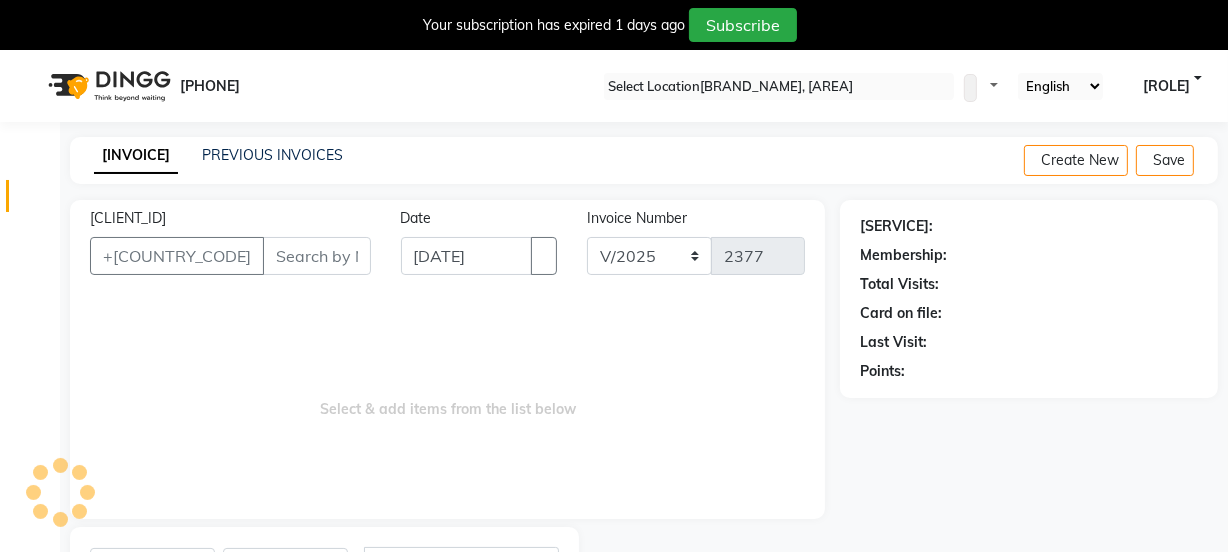 scroll, scrollTop: 100, scrollLeft: 0, axis: vertical 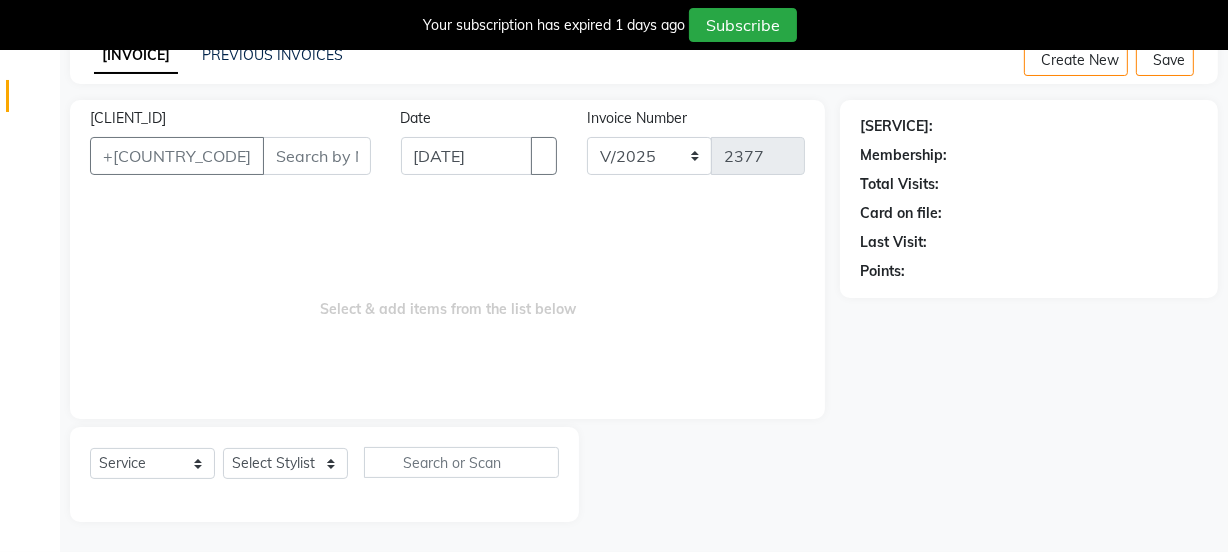 click on "Your subscription has expired 1 days ago   Subscribe" at bounding box center (610, 25) 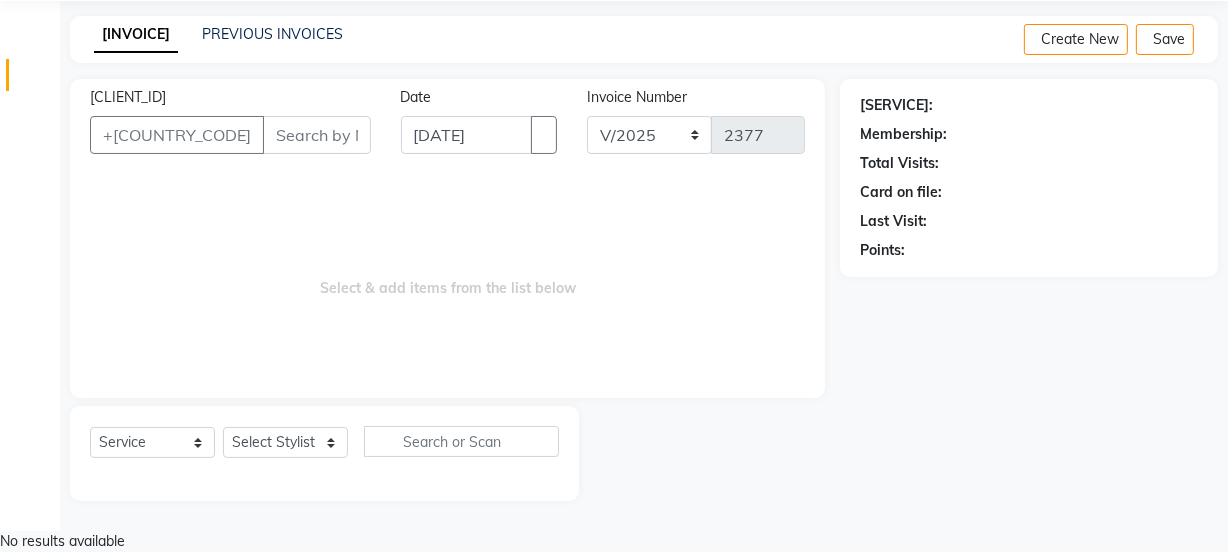 scroll, scrollTop: 50, scrollLeft: 0, axis: vertical 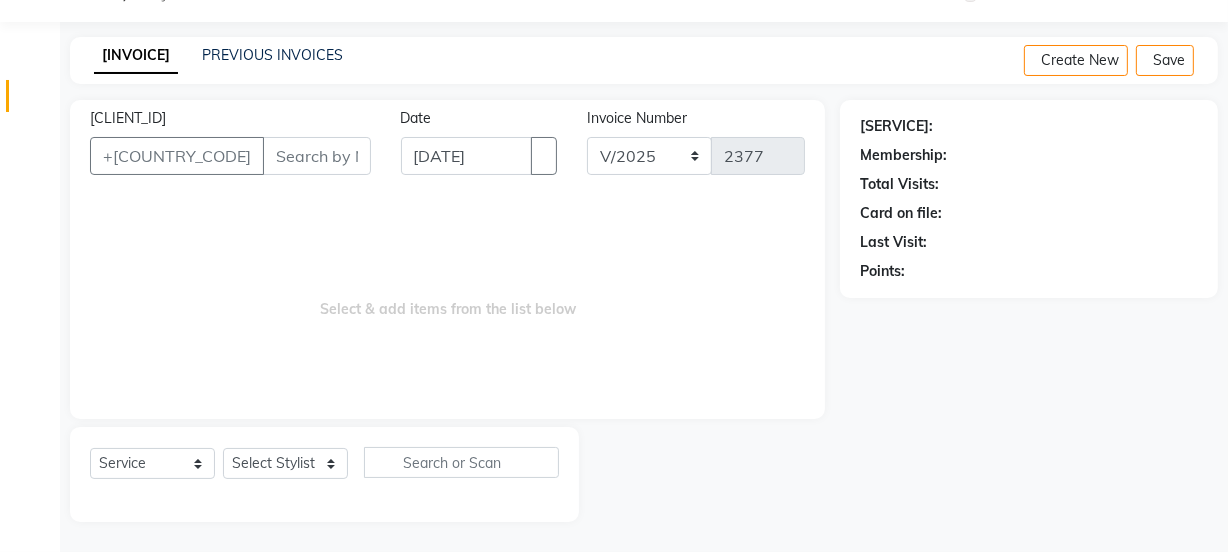 click on "INVOICE PREVIOUS INVOICES Create New   Save" at bounding box center [644, 60] 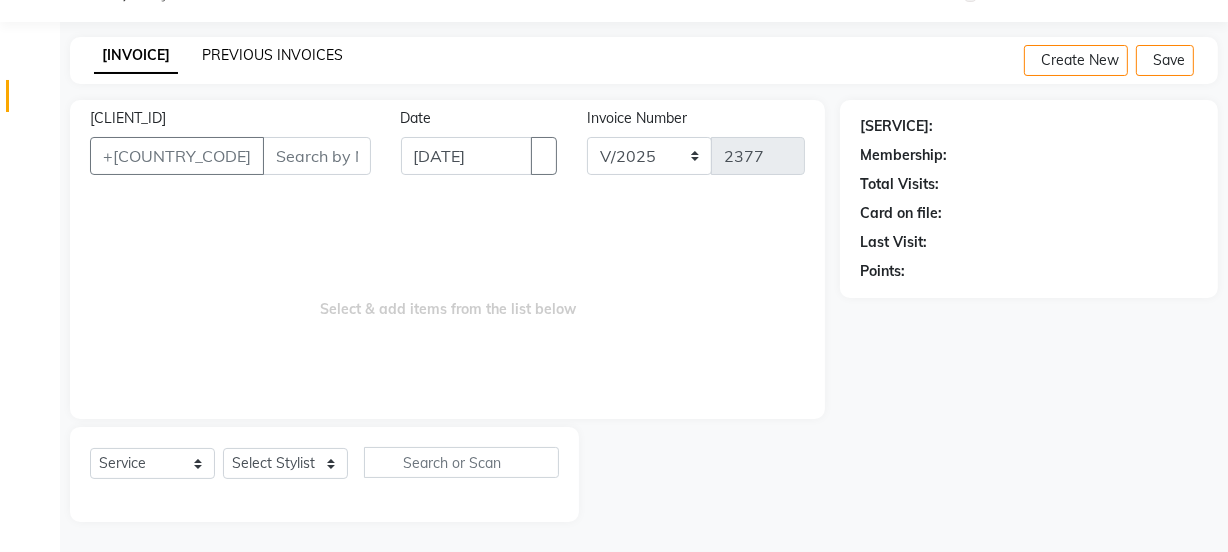 click on "PREVIOUS INVOICES" at bounding box center (272, 55) 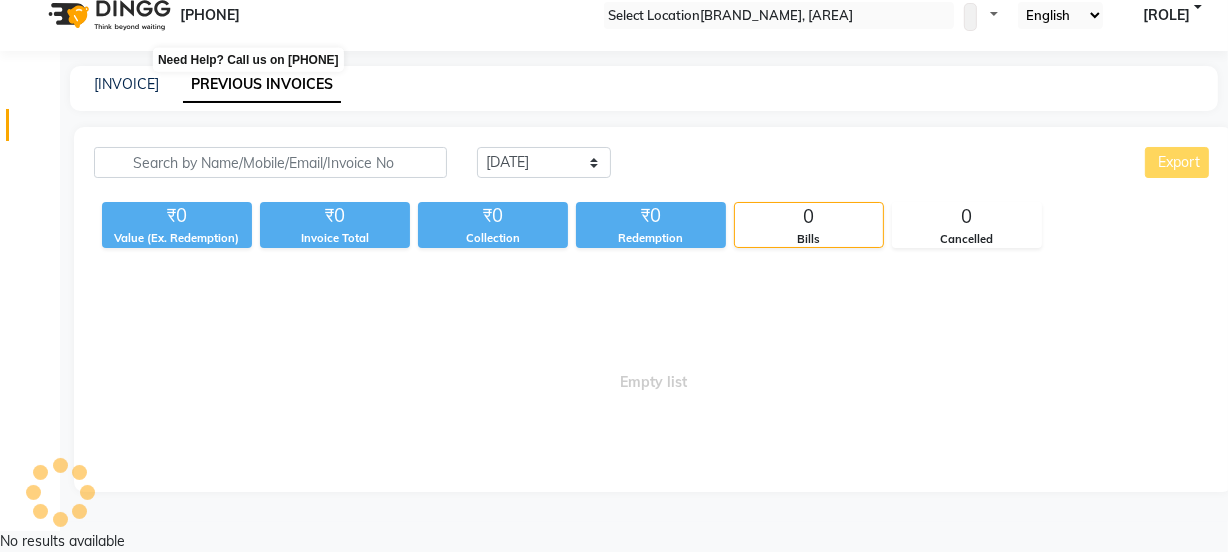 scroll, scrollTop: 0, scrollLeft: 0, axis: both 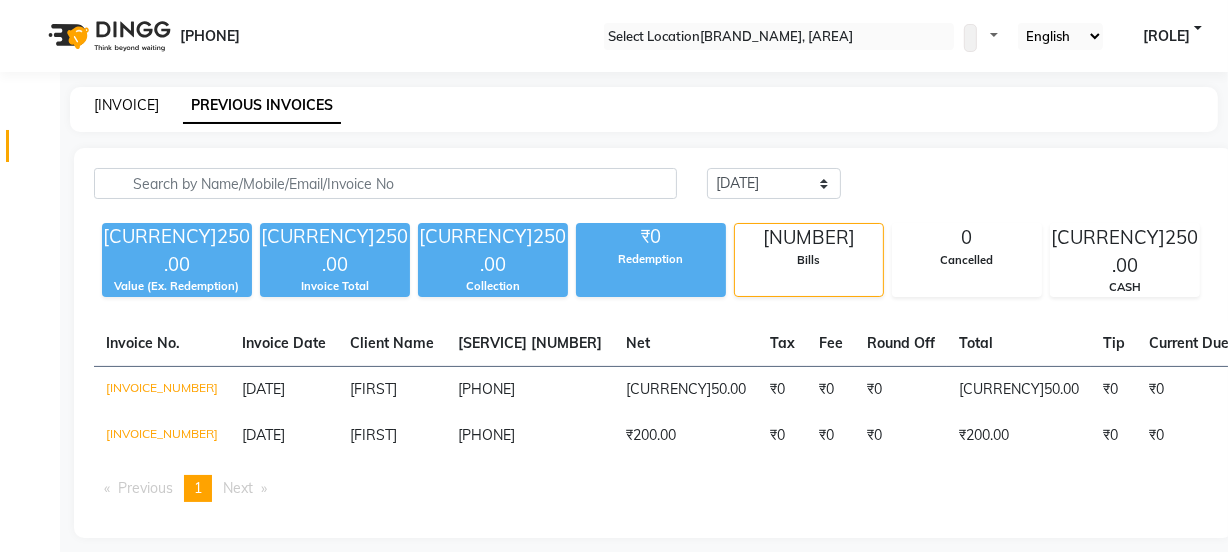 click on "[INVOICE]" at bounding box center [126, 105] 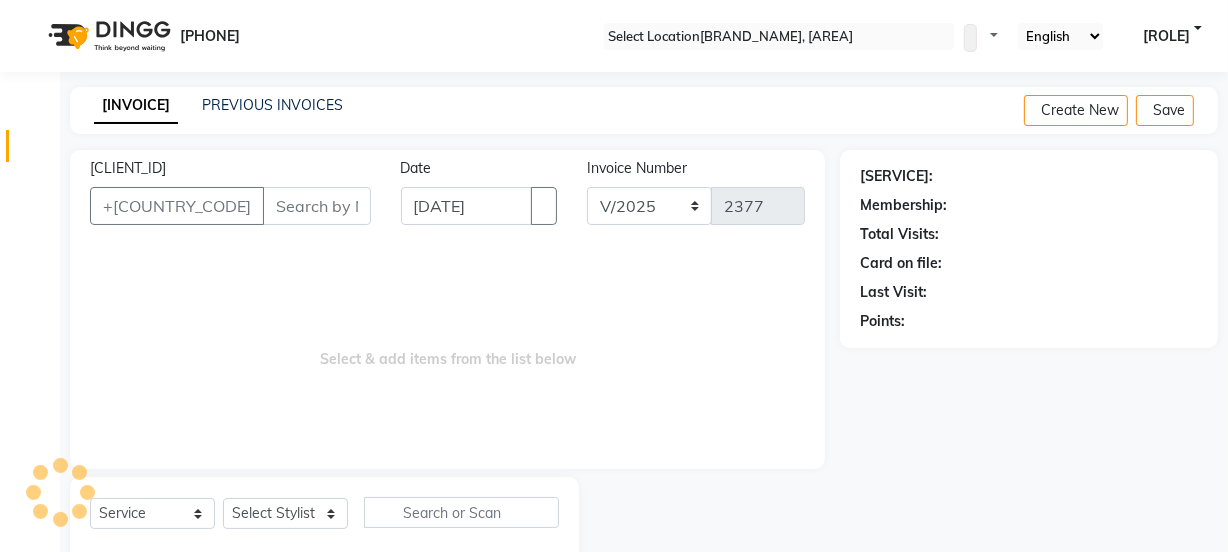 scroll, scrollTop: 50, scrollLeft: 0, axis: vertical 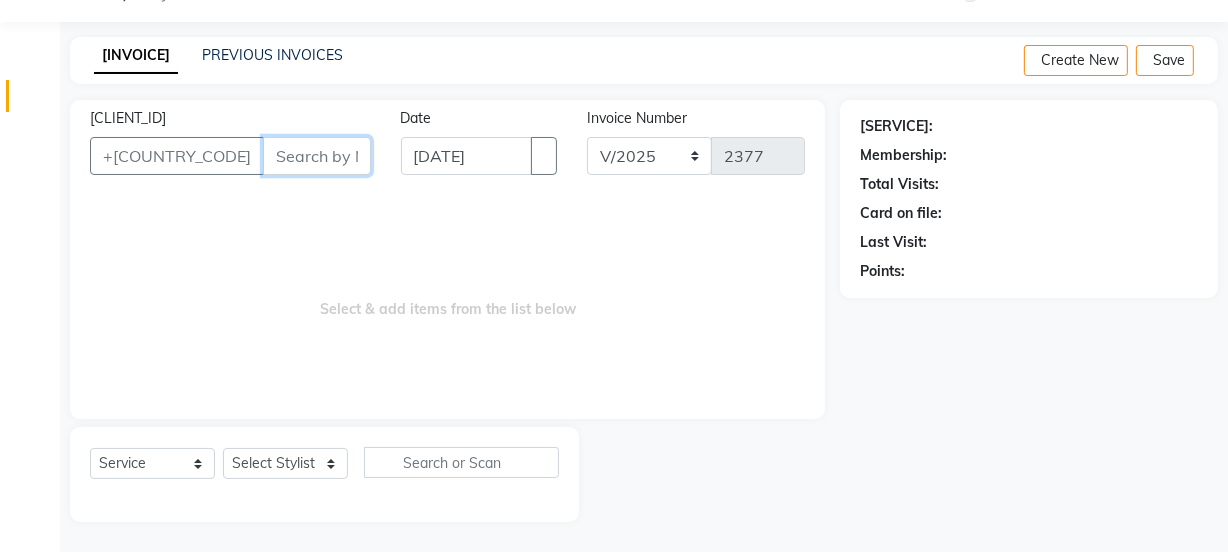 click on "[CLIENT_ID]" at bounding box center (317, 156) 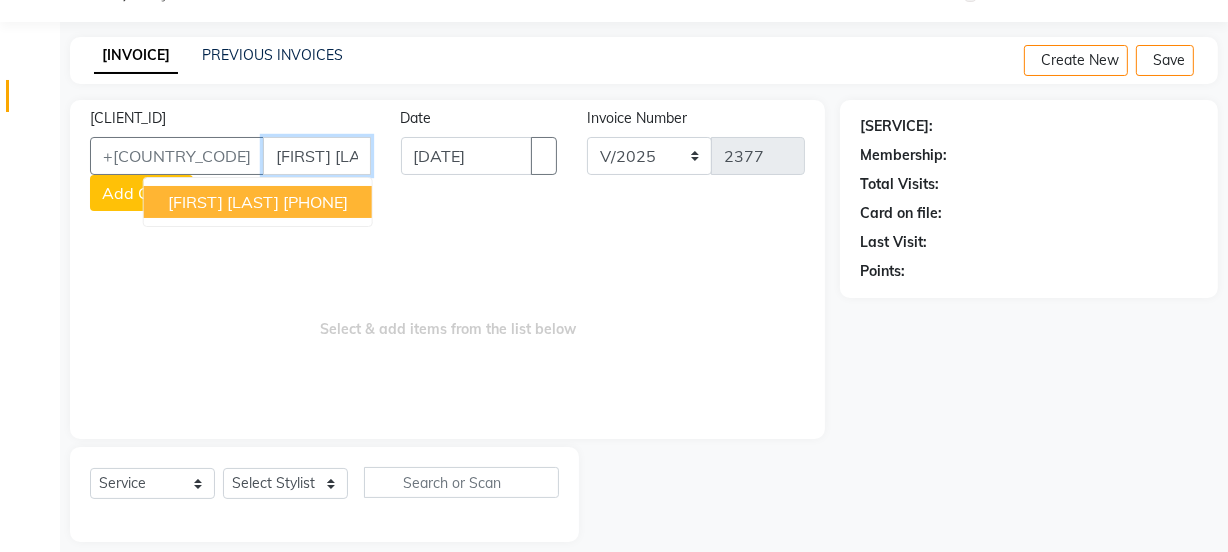click on "[FIRST] [LAST] [PHONE]" at bounding box center [258, 202] 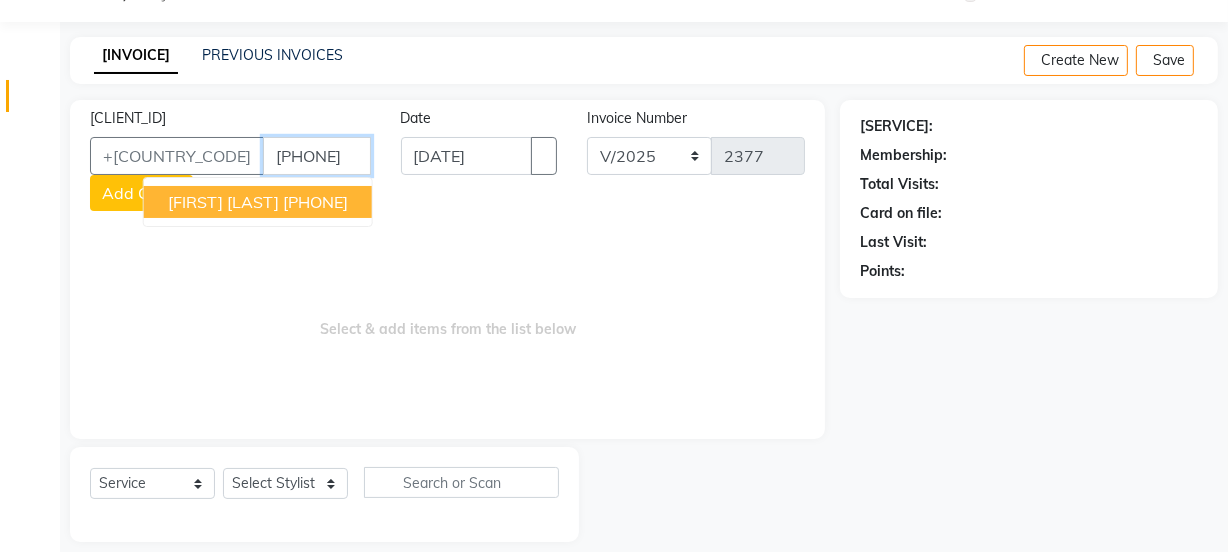 type on "[PHONE]" 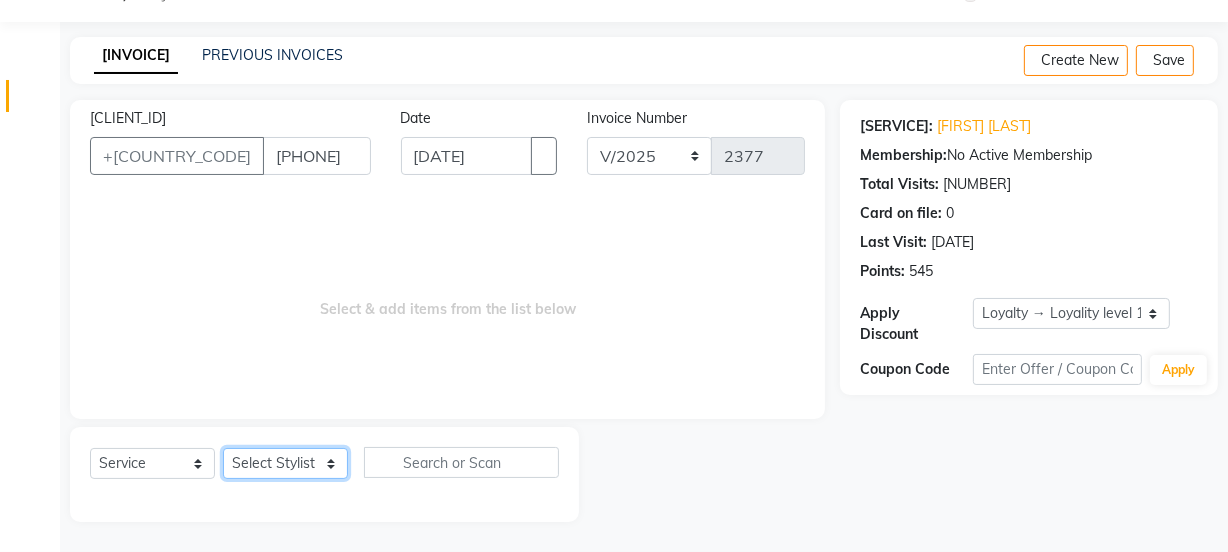 click on "Select Stylist [FIRST] [LAST] [ROLE] [FIRST] [FIRST] [FIRST] [ROLE] [FIRST] [FIRST] [FIRST] [FIRST] [FIRST]" at bounding box center (285, 463) 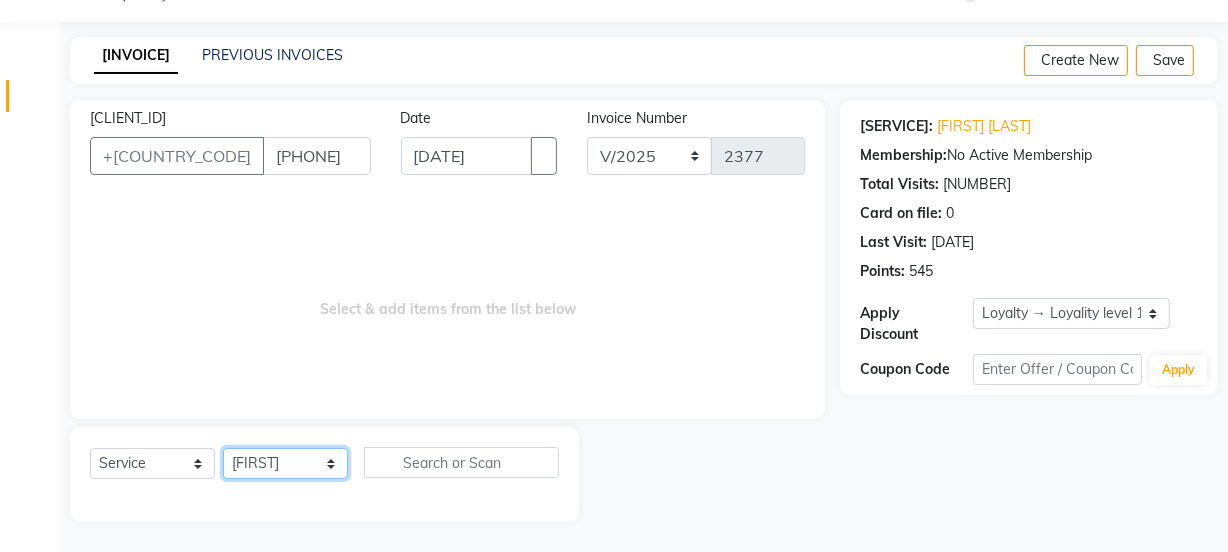 click on "Select Stylist [FIRST] [LAST] [ROLE] [FIRST] [FIRST] [FIRST] [ROLE] [FIRST] [FIRST] [FIRST] [FIRST] [FIRST]" at bounding box center [285, 463] 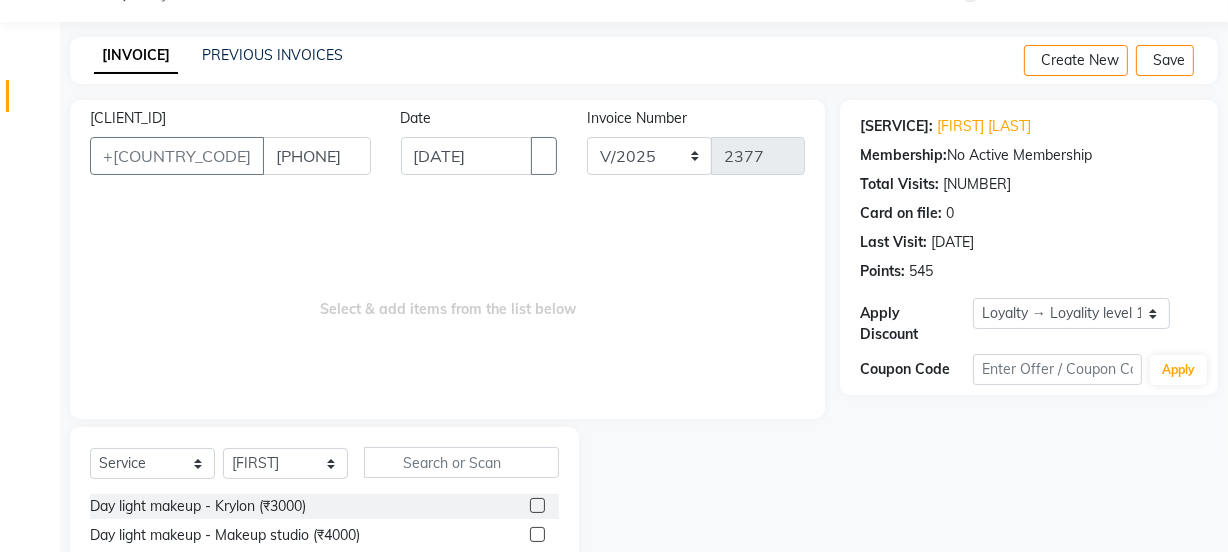 click on "Select Service Product Membership Package Voucher Prepaid Gift Card Select Stylist [FIRST] [FIRST] [FIRST] [FIRST] [FIRST] [FIRST] [FIRST] [FIRST] [FIRST] [FIRST] [FIRST] [FIRST] Day light makeup - Krylon (₹3000) Day light makeup - Makeup studio (₹4000) Day light makeup - Air brush (₹5000) Frount trimming (₹200) NANO (₹6000) Schwarzkopf root touch (₹1200) Full Arms Bleach (₹500) Bubble gum pedicure (₹1200) Wella bleach (₹700) FACE SCRUB (₹200) EYELESH (₹500) KANPEKI (₹3000) TANINO BOTOX (₹7000) BUBBLE GUM MANICURE (₹1500) TMT MASK (₹8001) MOROCCO SEREM (₹1800) LOREAL GLOBLE COLOUR (₹3000) BACK RICA WAX (₹600) NAIL CUT (₹100) PROTIN SPA G (₹1500) FOOT MASSAGE (₹300) STOMACH WAX (₹200) BACK TRIMMING (₹150) TWACHA FACIAL (₹1500) MACADAMIA SPA (₹3000) FULL BODY TRIMMING (₹100) THREADING MALE (₹100) BLUETOX (₹6000) lower lips (₹30) NOSE WAX (₹50) CHIN WAX (₹50) UNDER ARMS TRIMMING (₹50) ELBOWS (₹100) pack (₹200)" at bounding box center [324, 574] 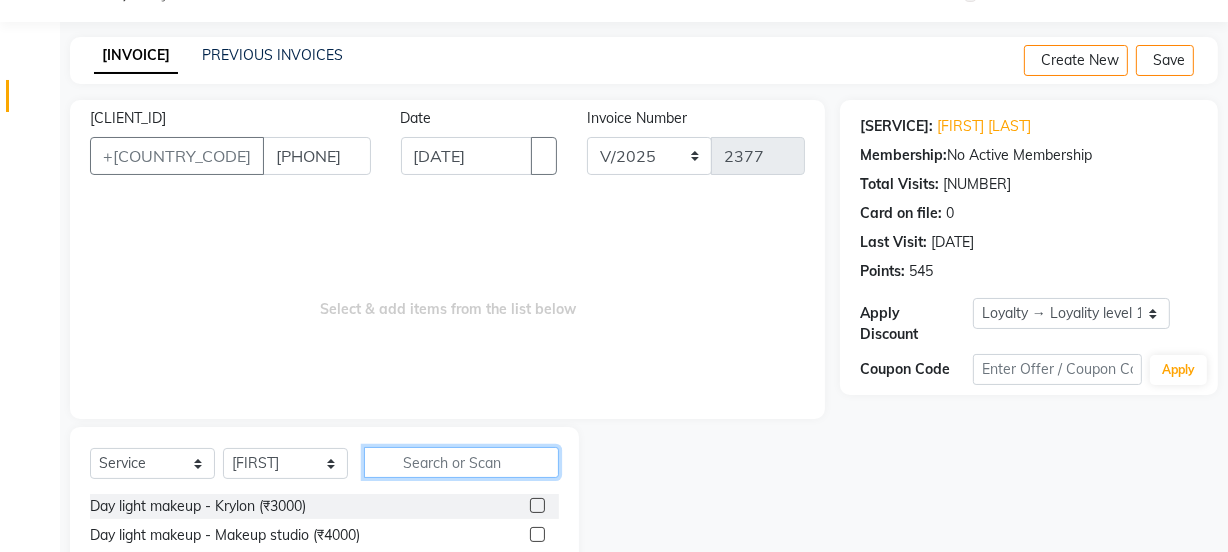 click at bounding box center (461, 462) 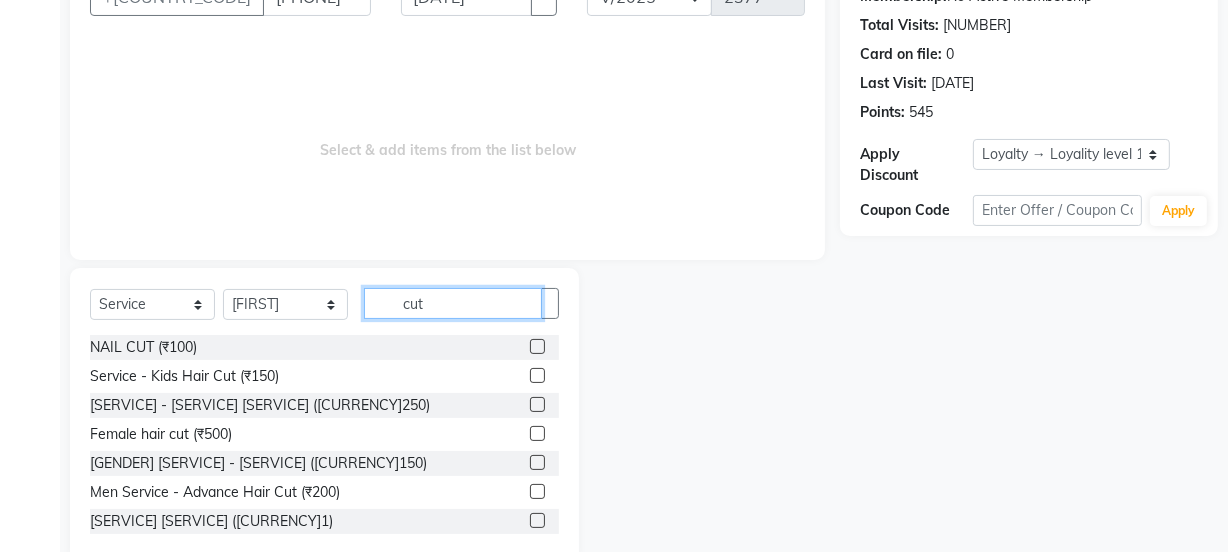 scroll, scrollTop: 250, scrollLeft: 0, axis: vertical 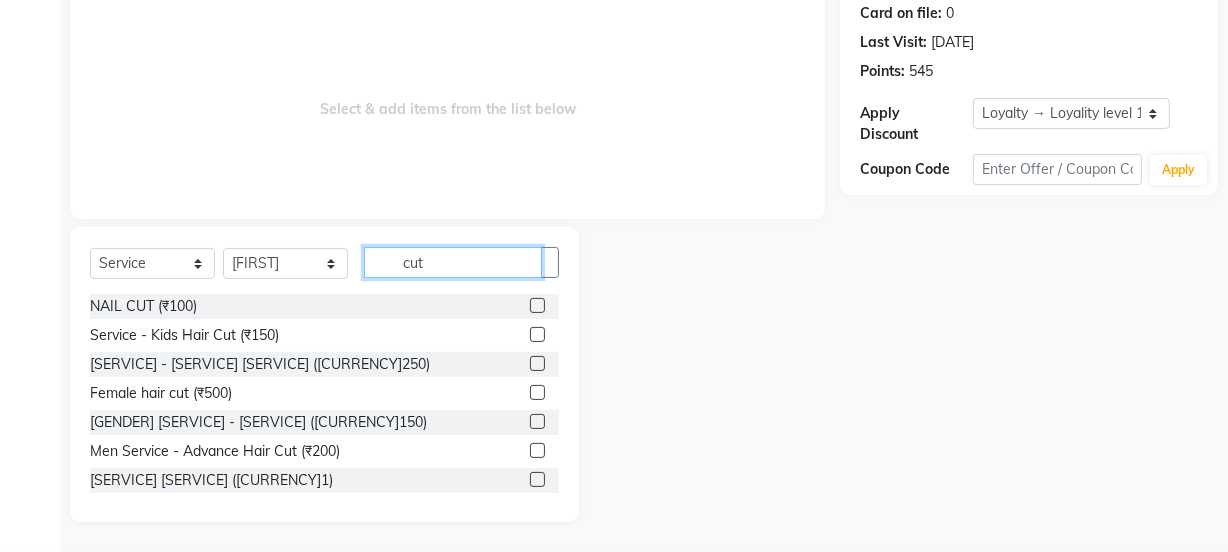 type on "cut" 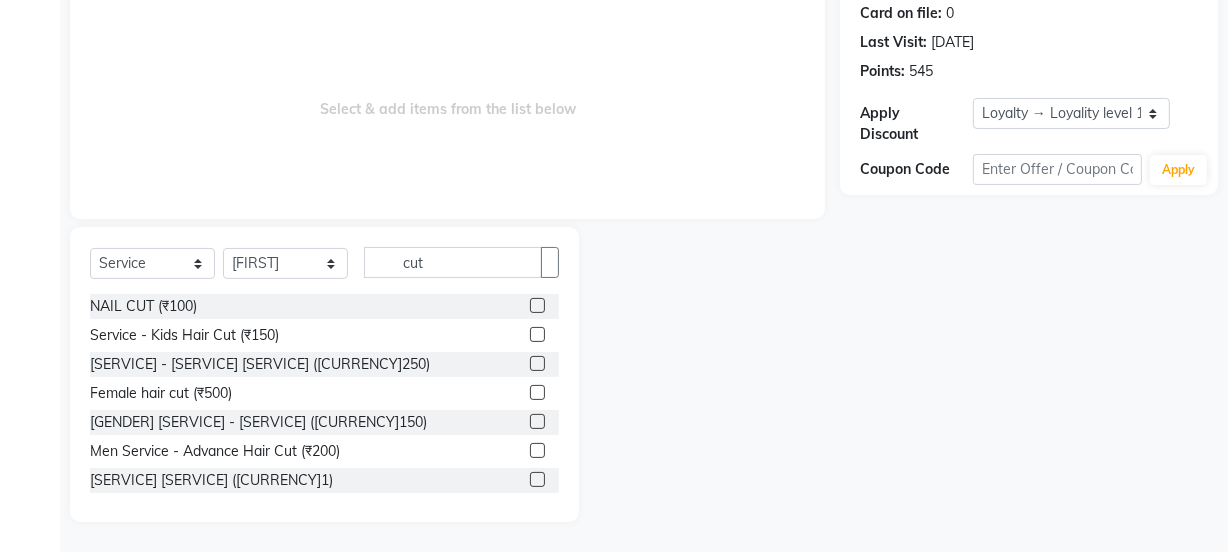click at bounding box center [544, 306] 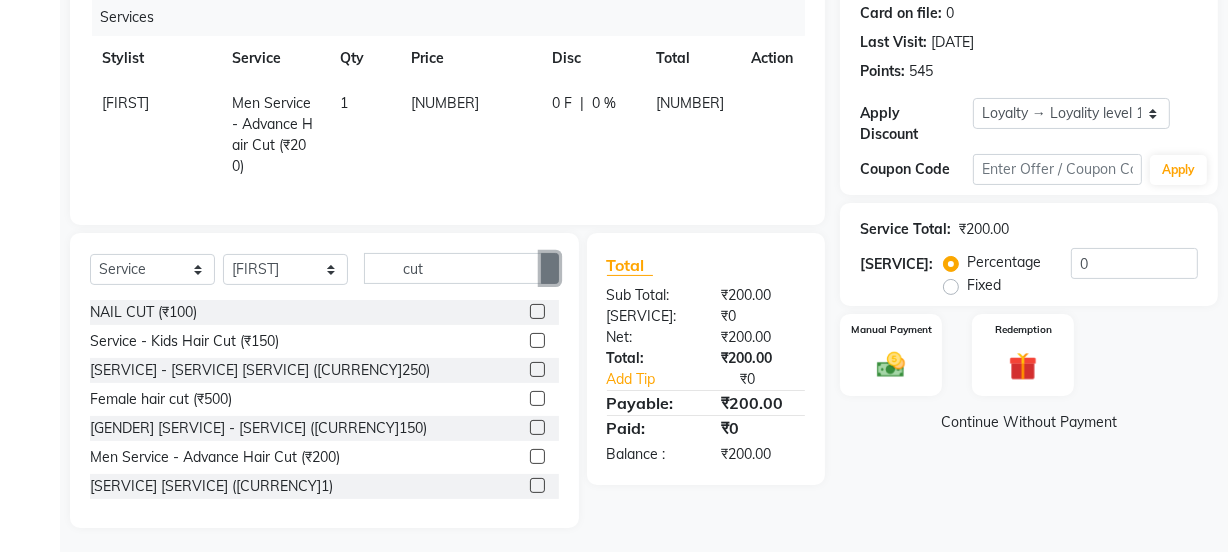 click at bounding box center (550, 269) 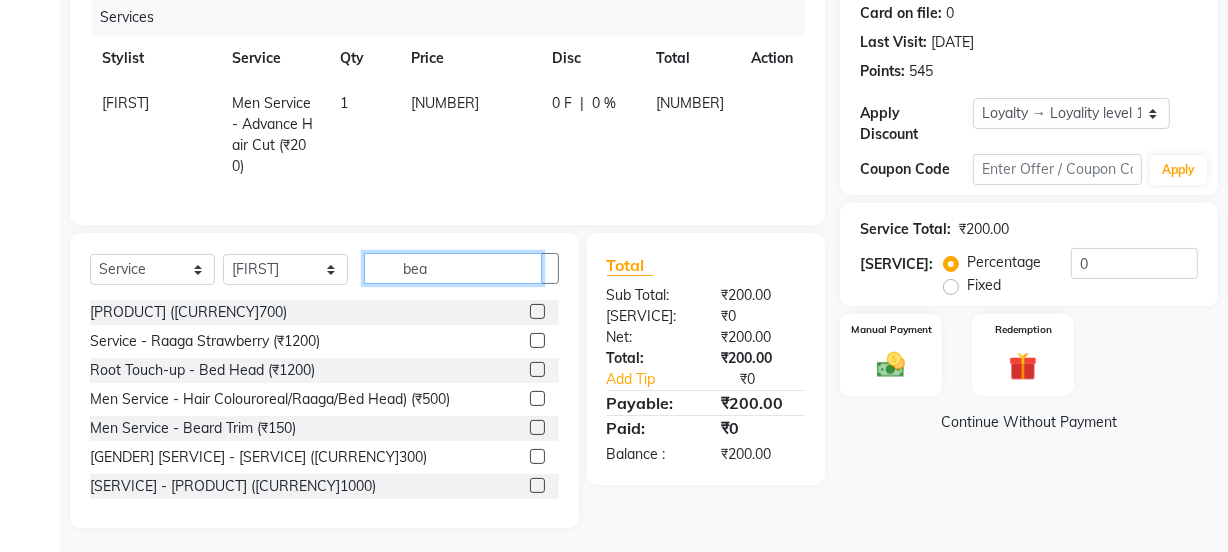 scroll, scrollTop: 206, scrollLeft: 0, axis: vertical 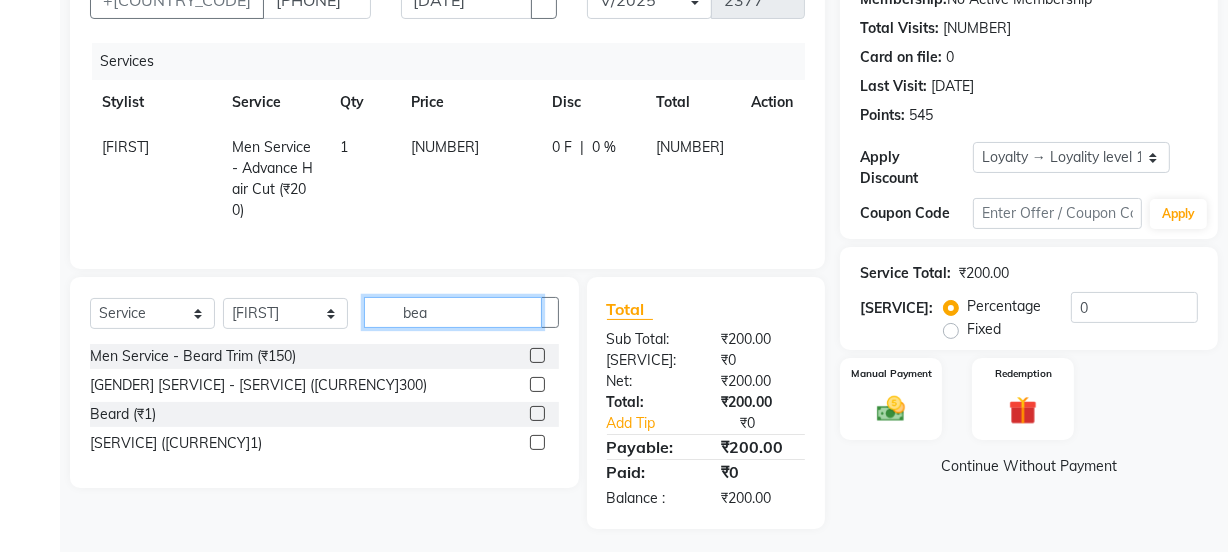 type on "bea" 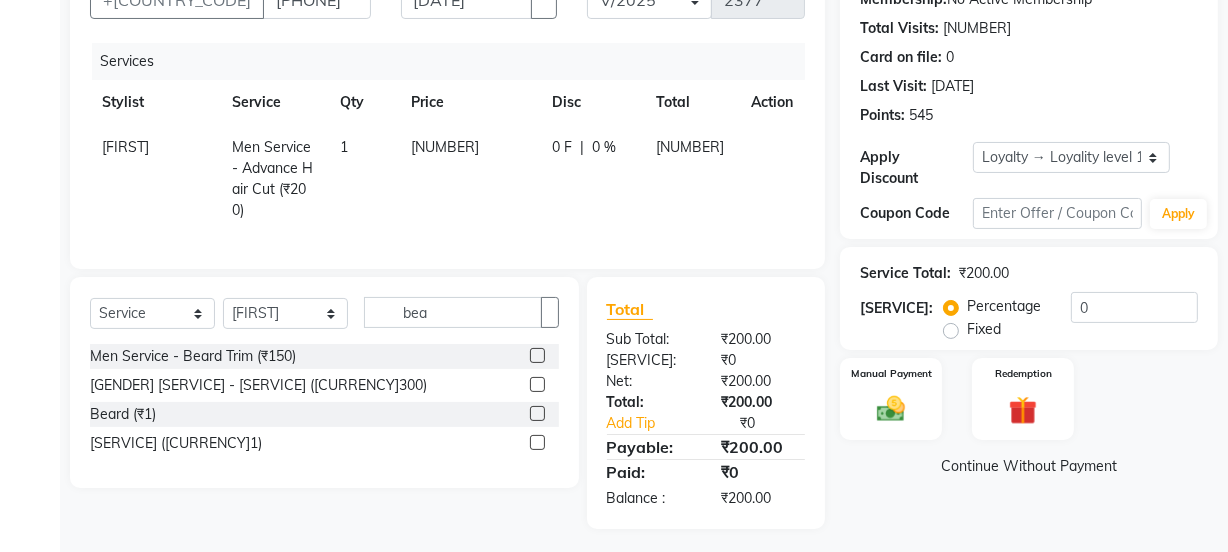 click at bounding box center (537, 355) 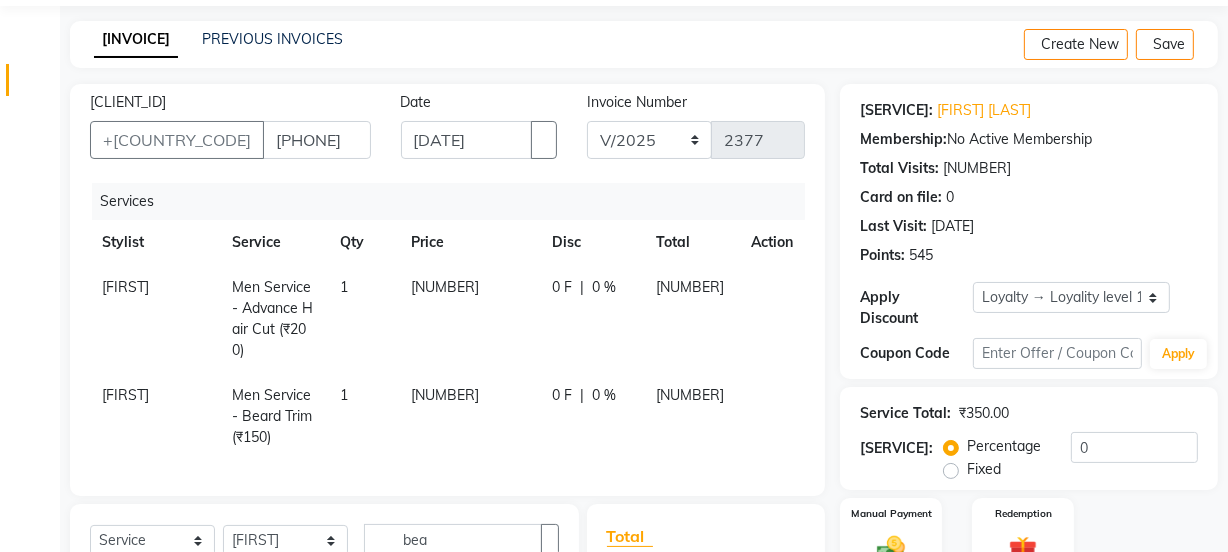 scroll, scrollTop: 0, scrollLeft: 0, axis: both 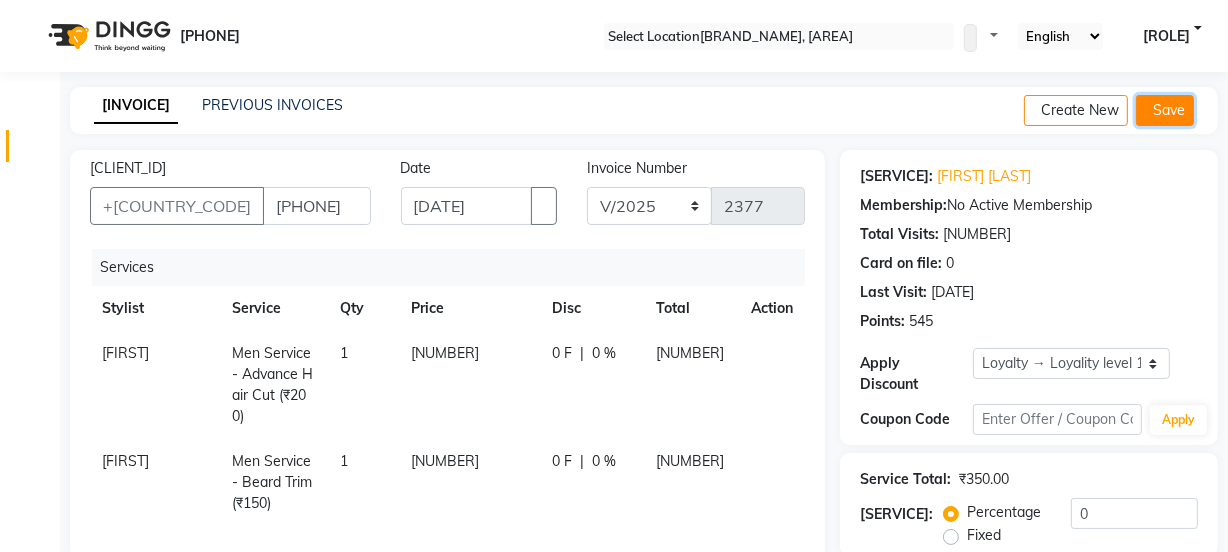 click on "Save" at bounding box center (1165, 110) 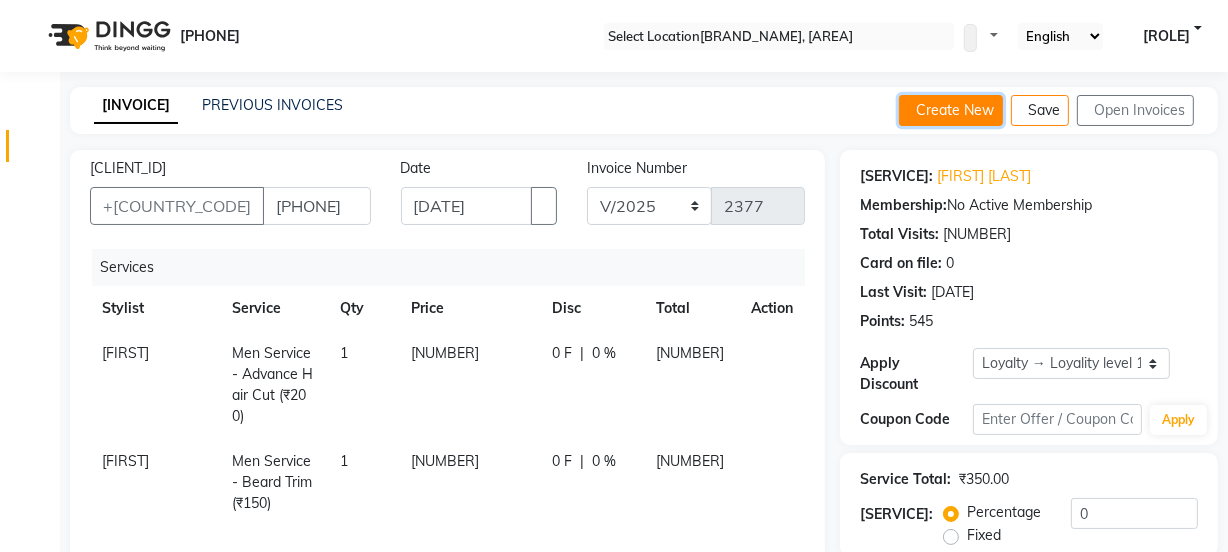 click on "Create New" at bounding box center (951, 110) 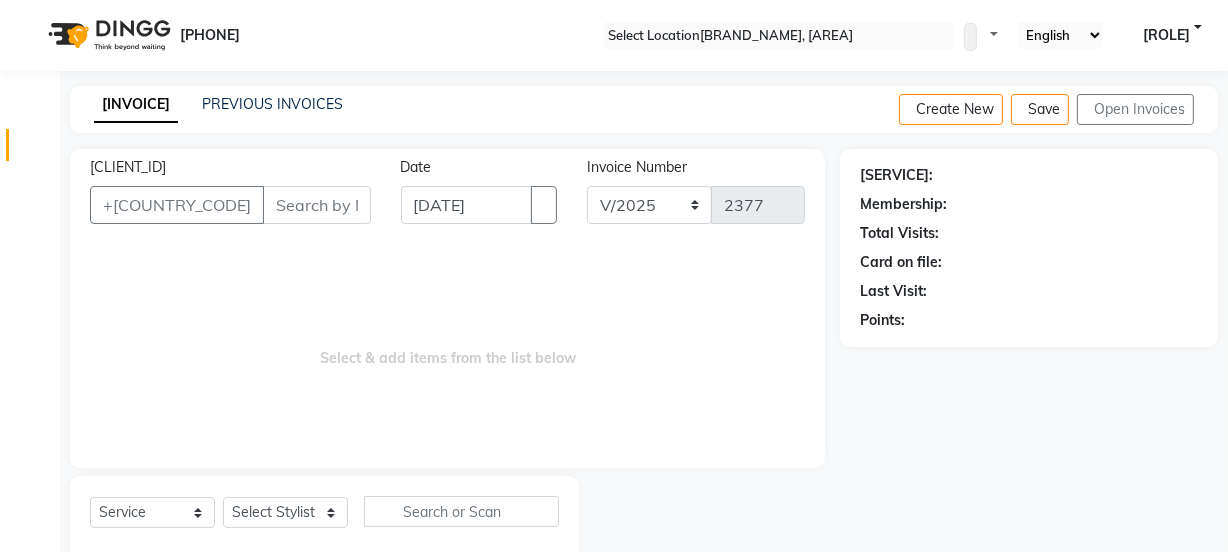 scroll, scrollTop: 50, scrollLeft: 0, axis: vertical 